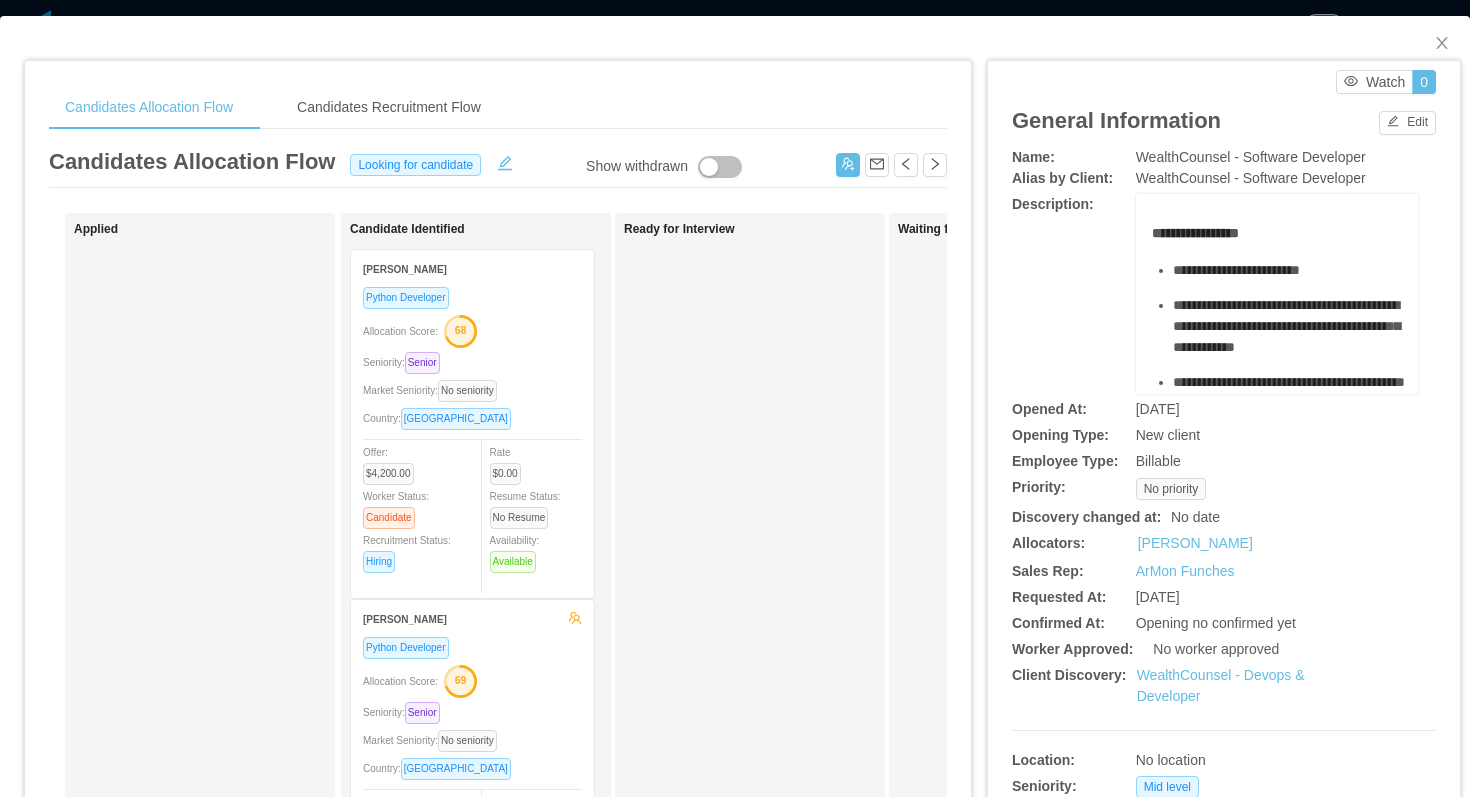 scroll, scrollTop: 0, scrollLeft: 0, axis: both 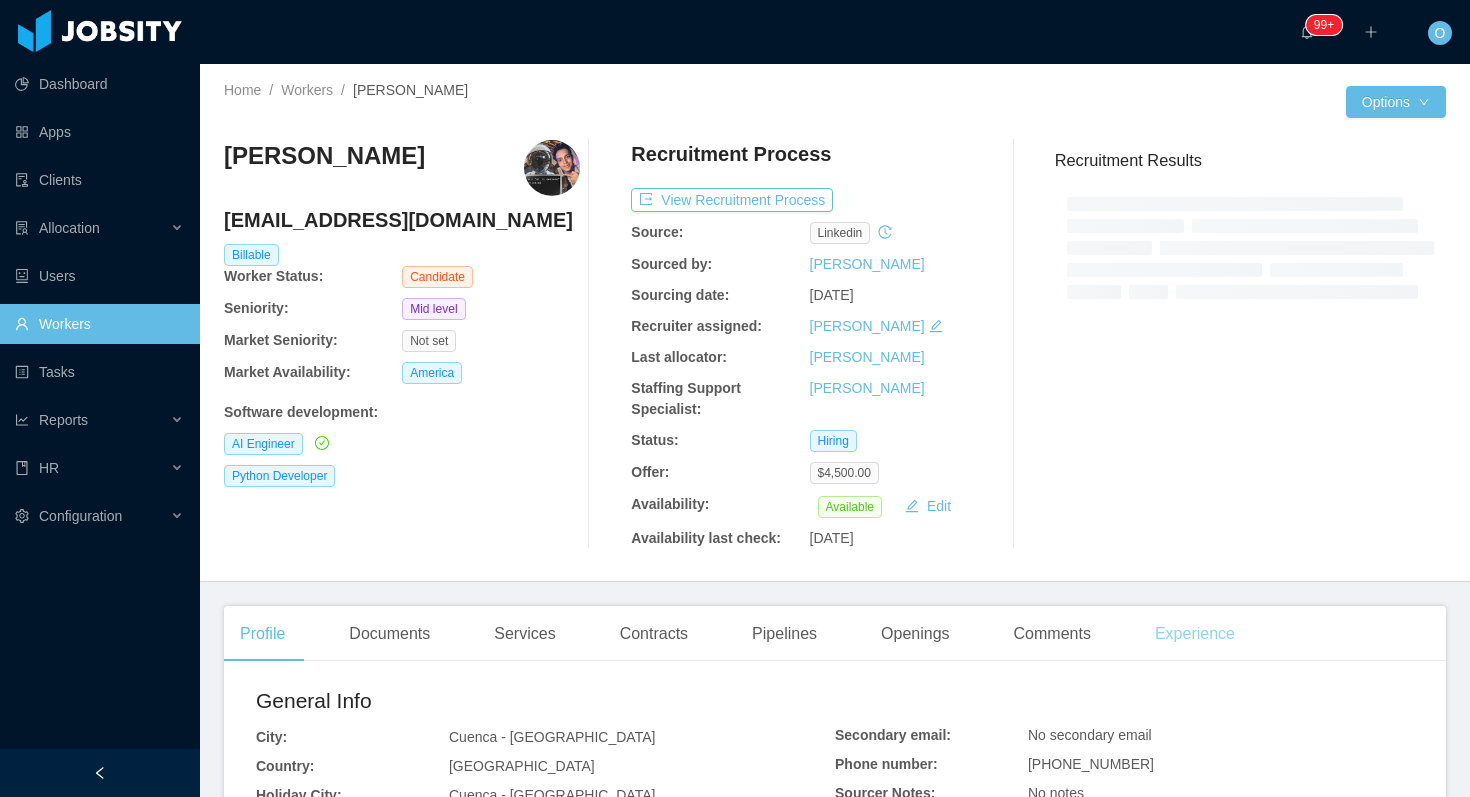click on "Experience" at bounding box center (1195, 634) 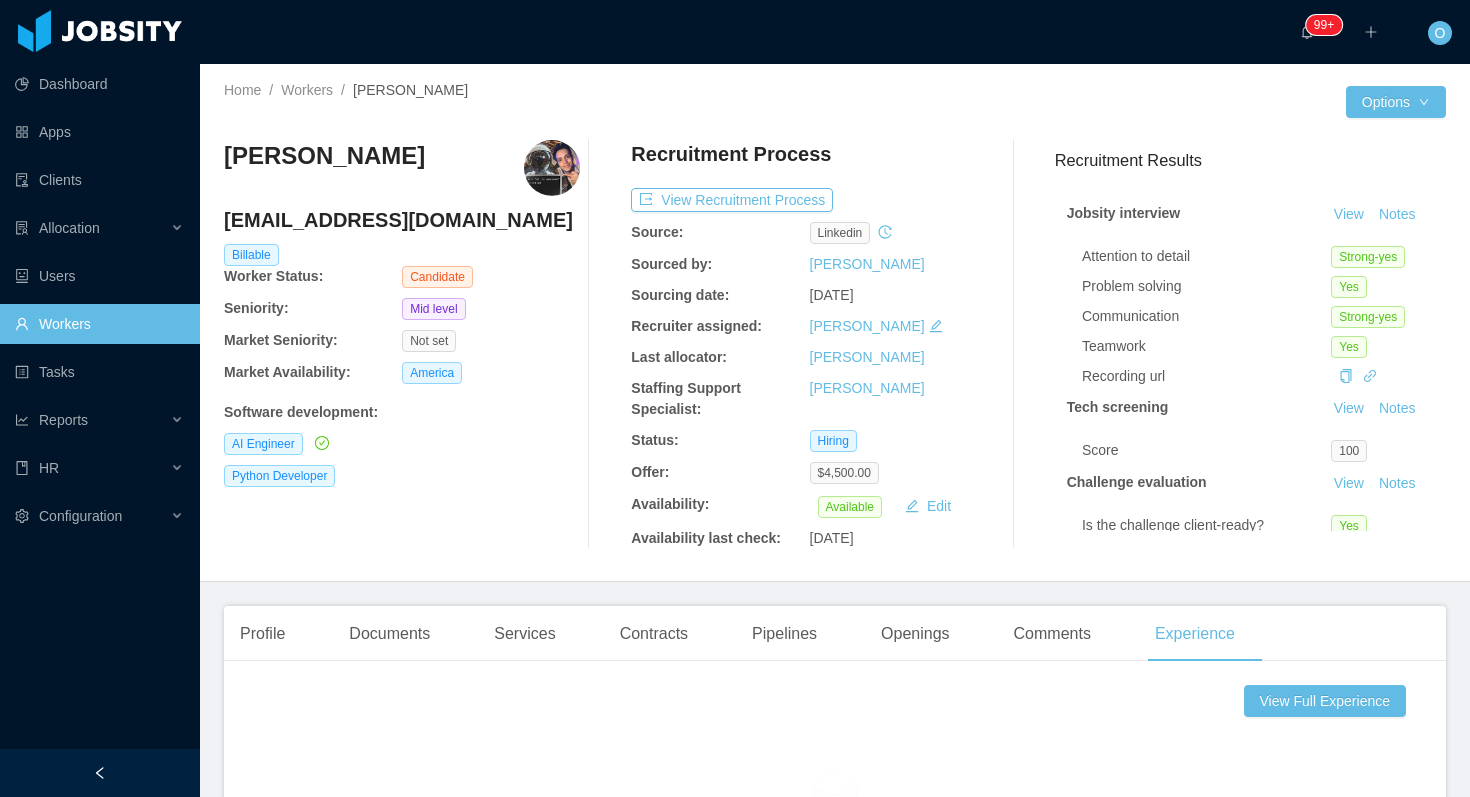 scroll, scrollTop: 655, scrollLeft: 0, axis: vertical 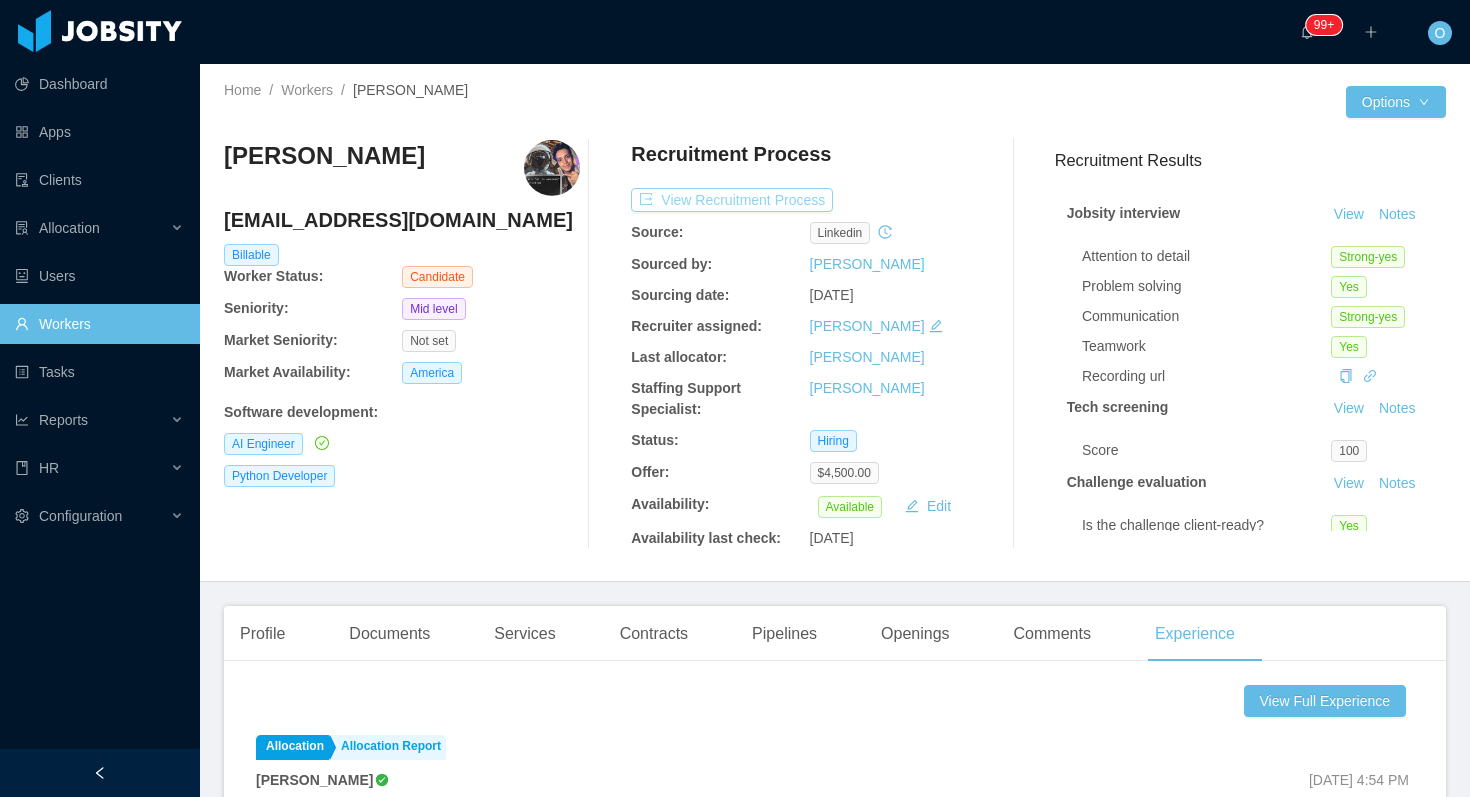 click on "View Recruitment Process" at bounding box center [732, 200] 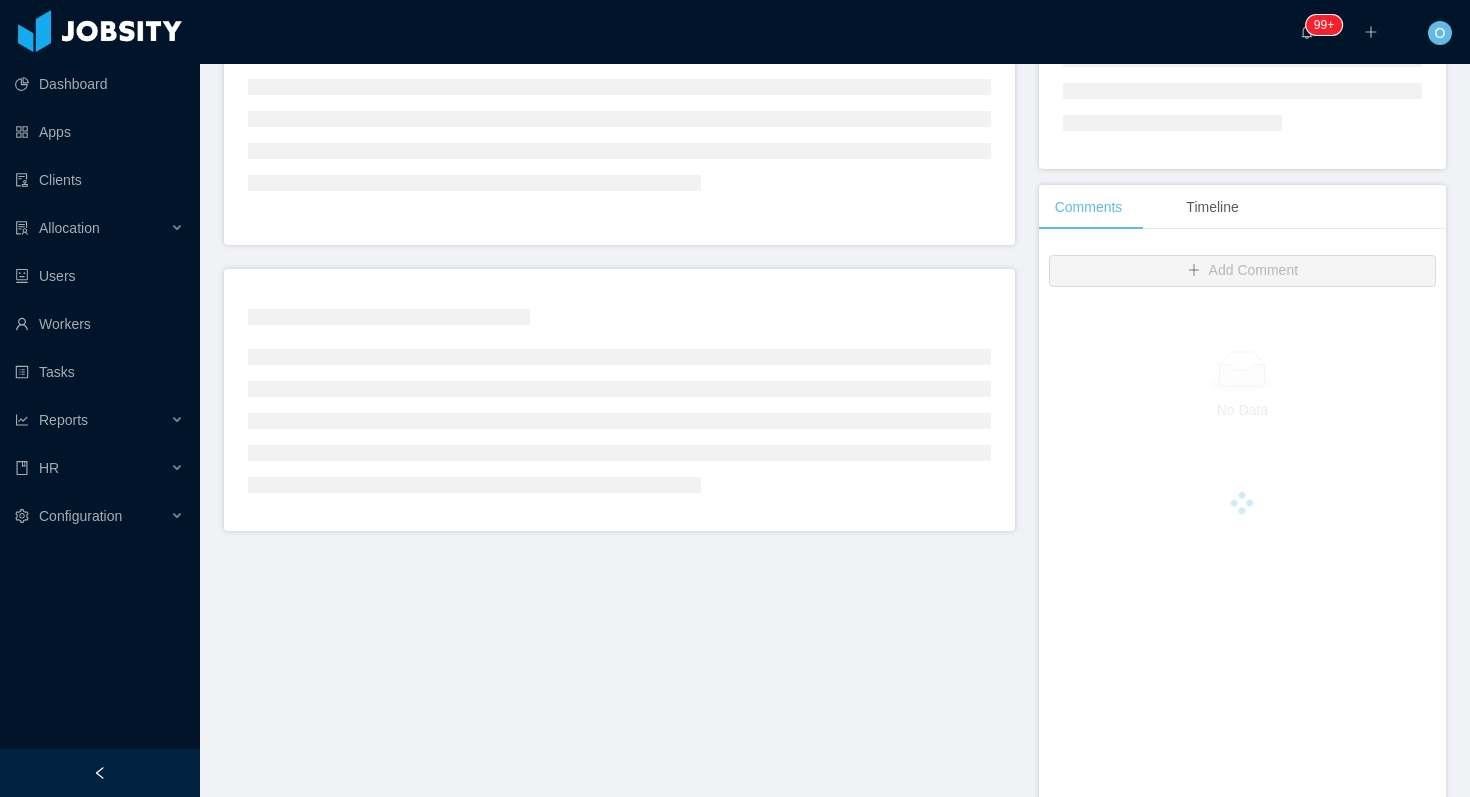 scroll, scrollTop: 508, scrollLeft: 0, axis: vertical 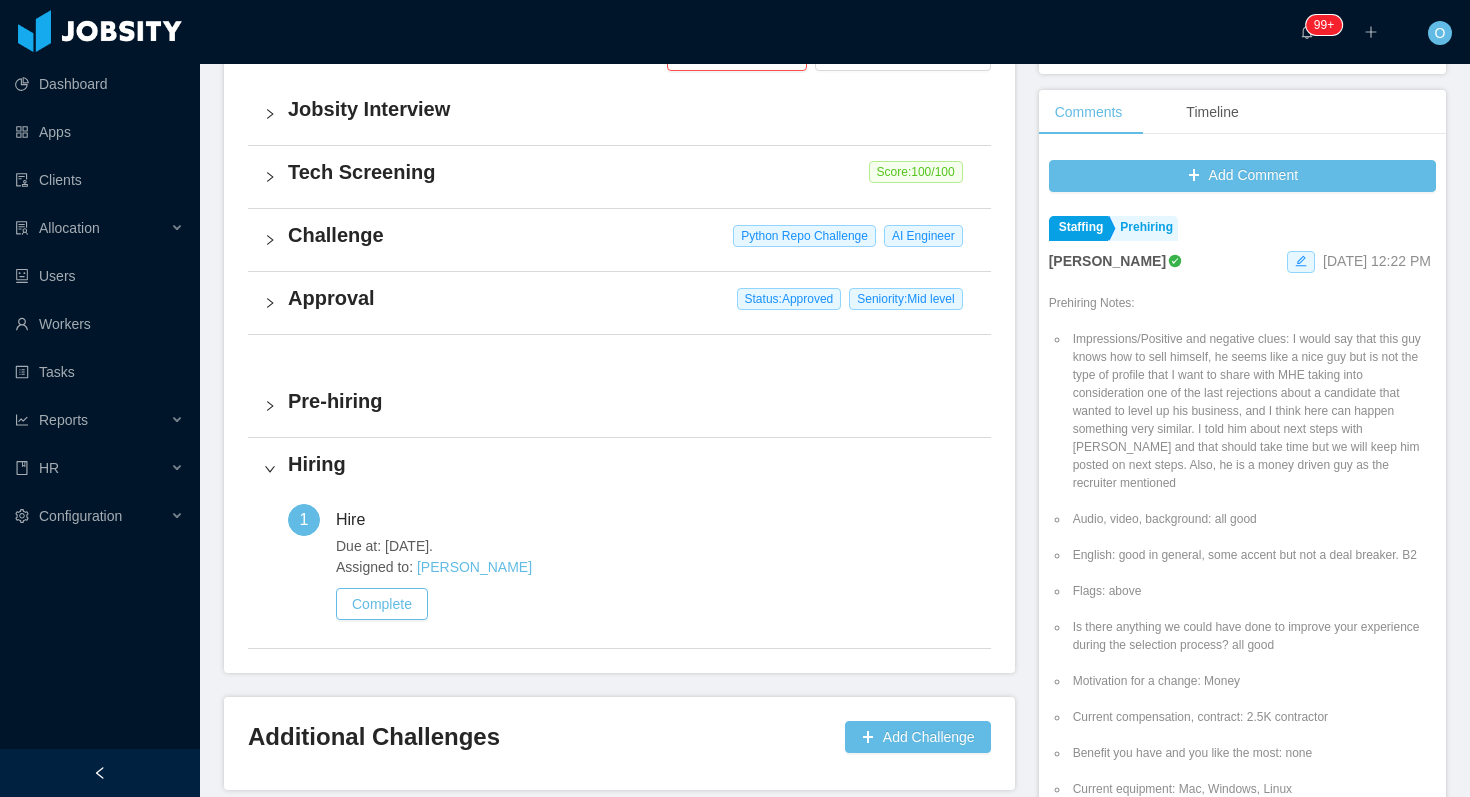 click on "Pre-hiring" at bounding box center (619, 406) 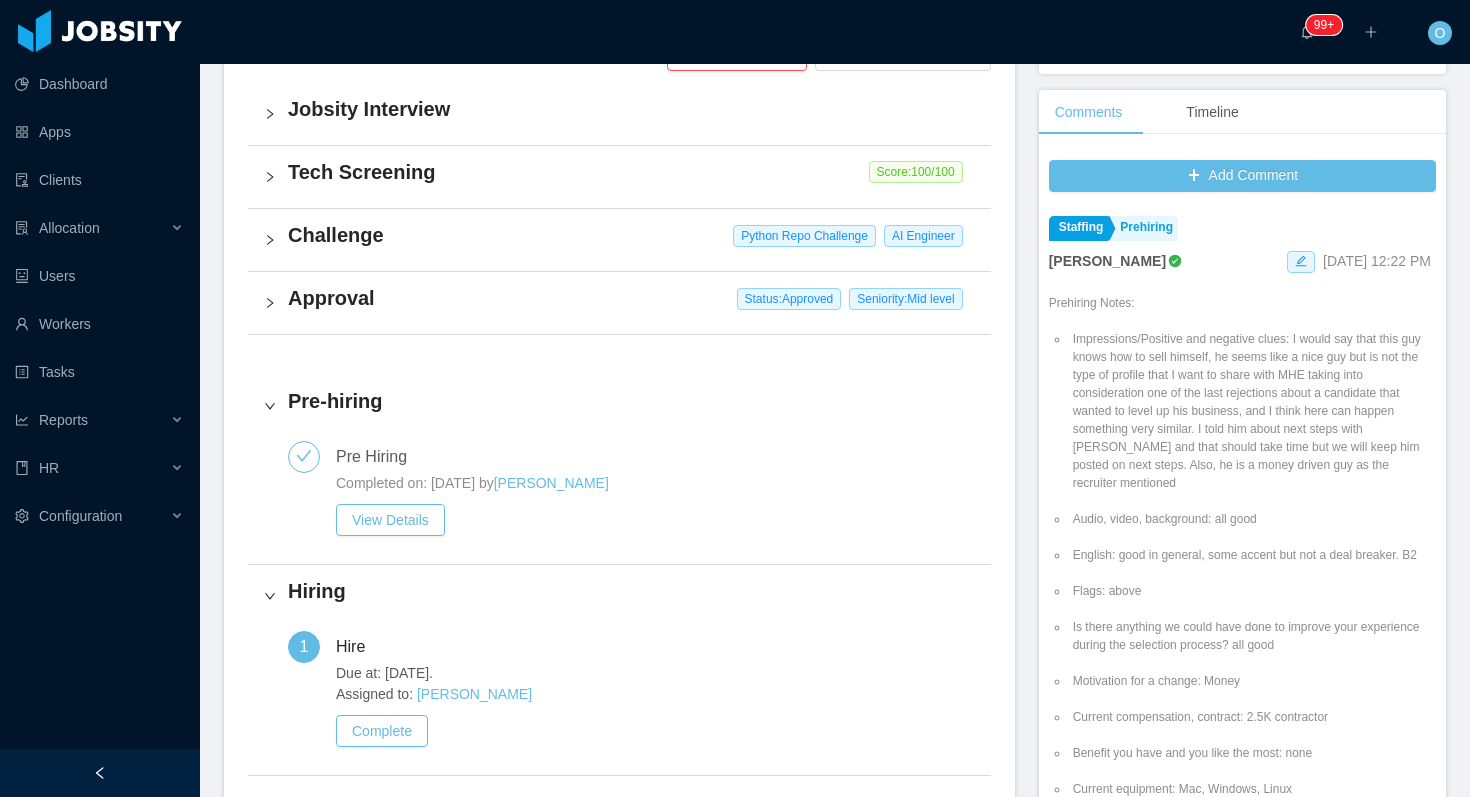 click on "Pre Hiring Completed on: Feb 18th, 2025 by  Omar Nieves View Details" at bounding box center [619, 500] 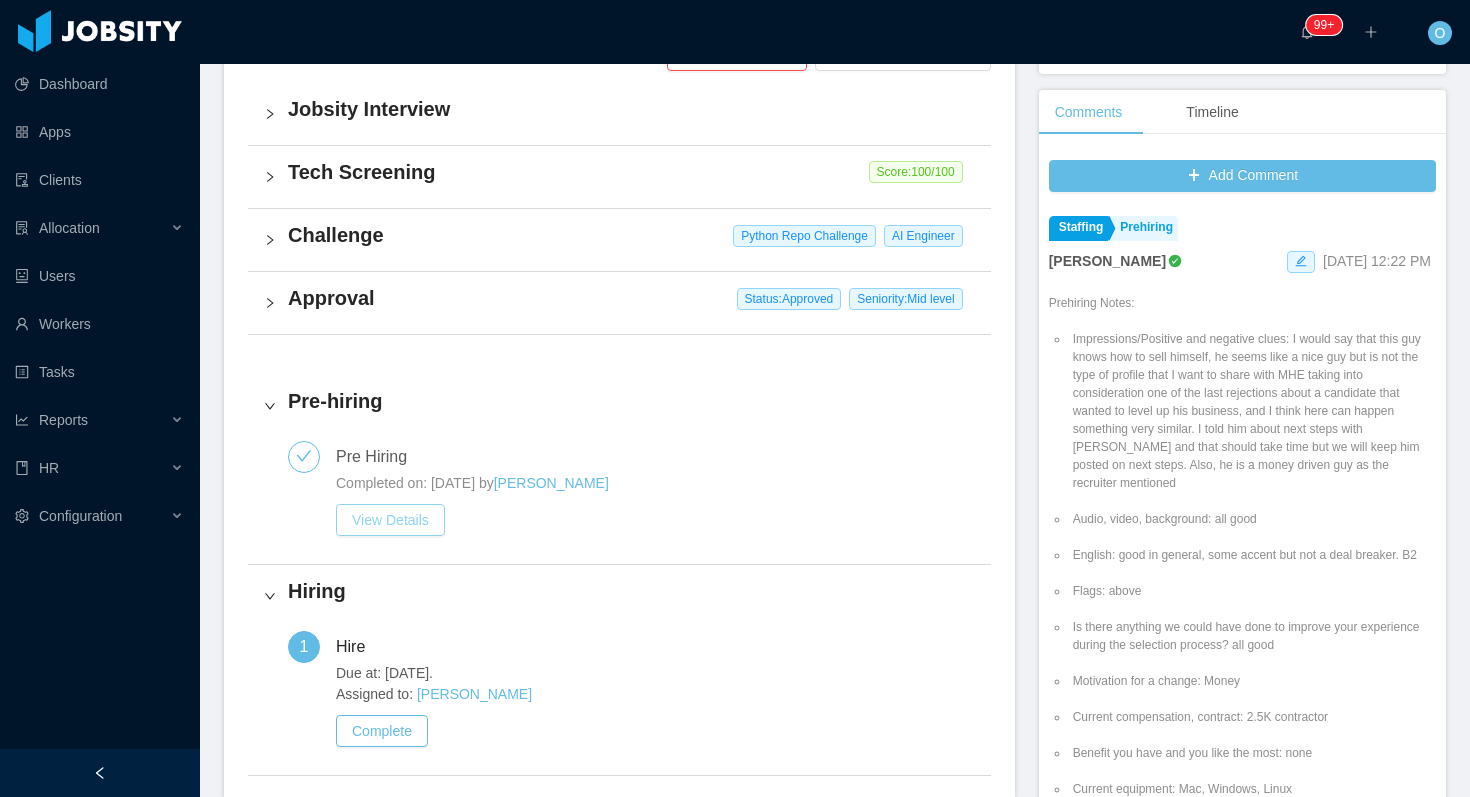 click on "View Details" at bounding box center [390, 520] 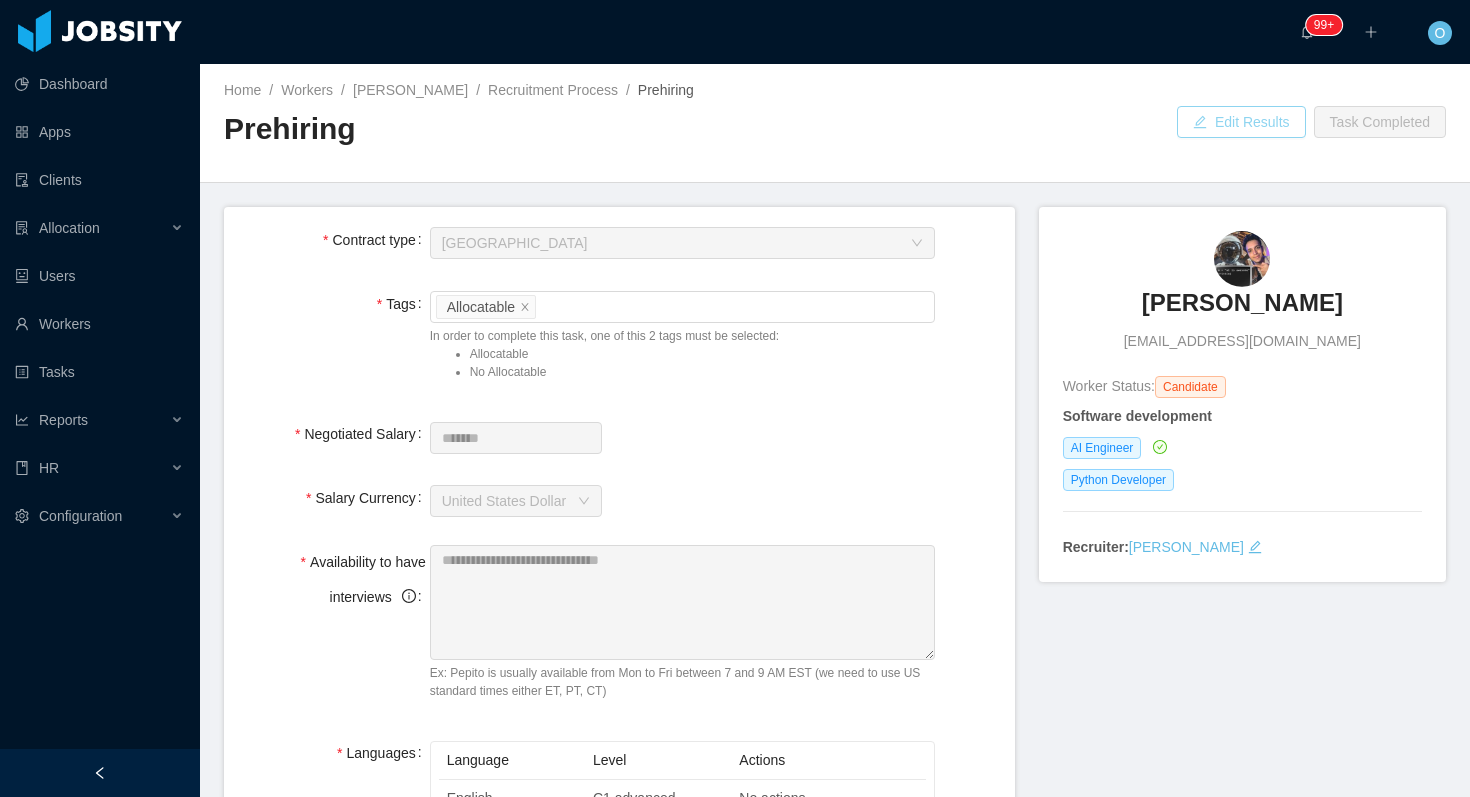 click on "Edit Results" at bounding box center (1241, 122) 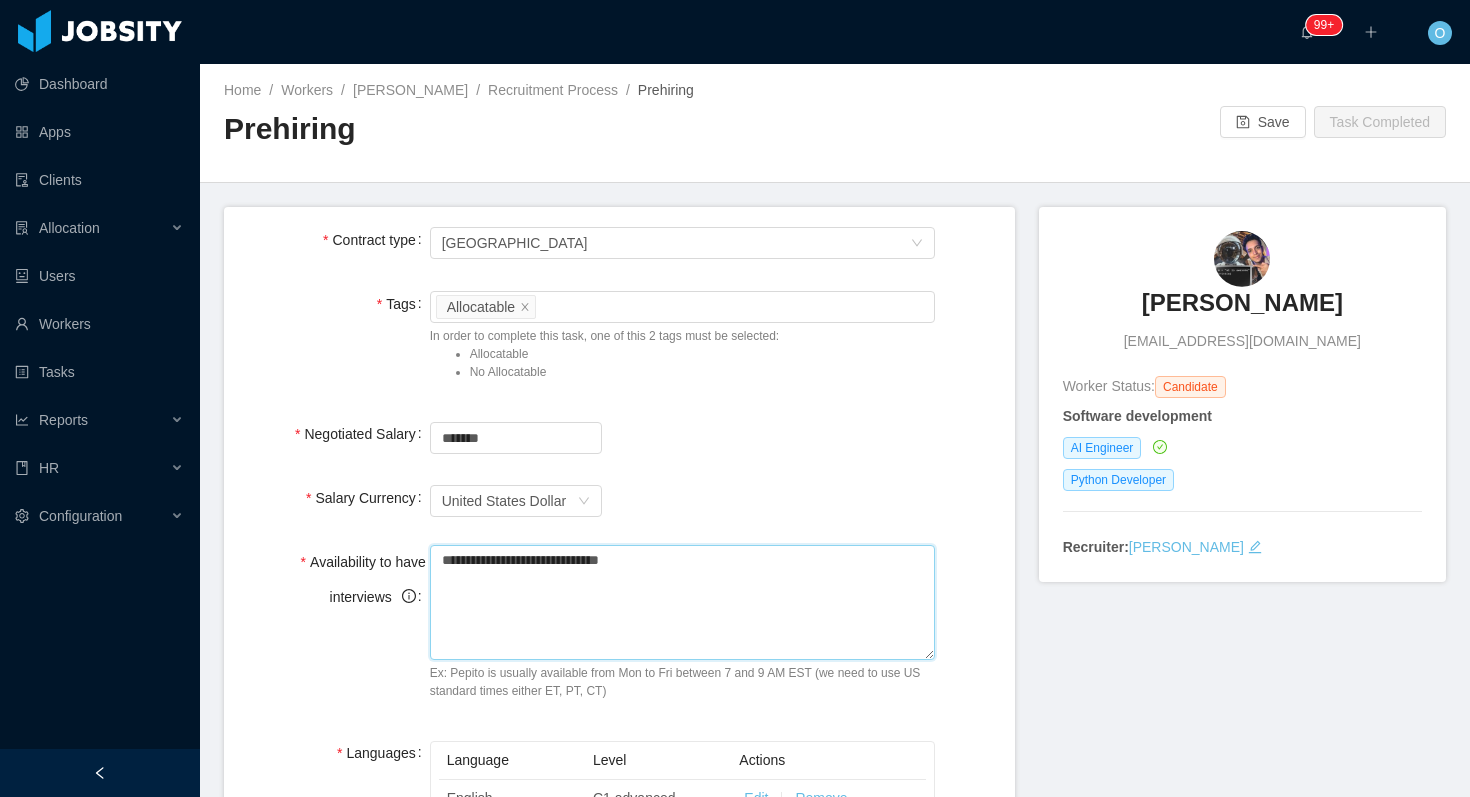 click on "**********" at bounding box center (683, 602) 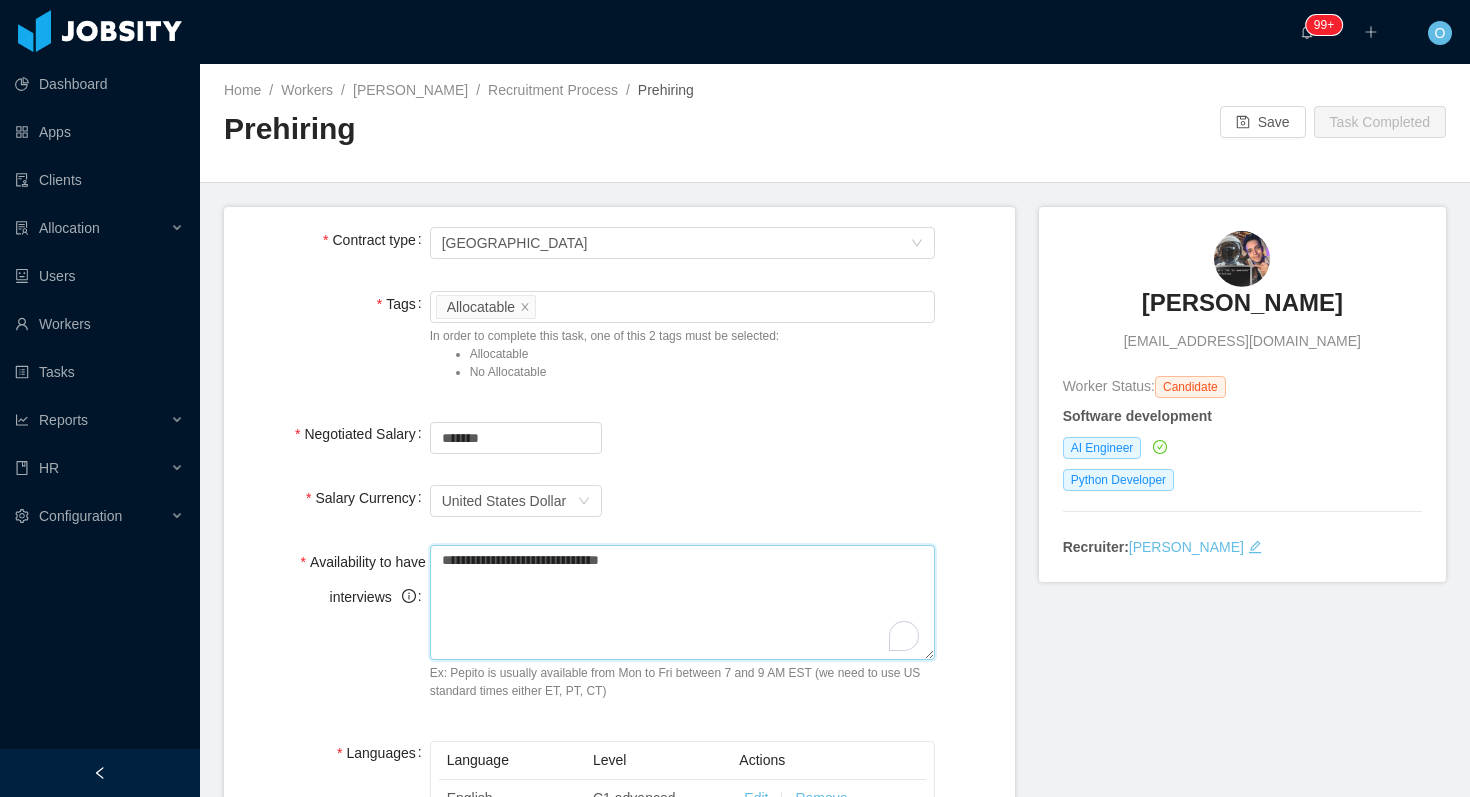 click on "**********" at bounding box center (683, 602) 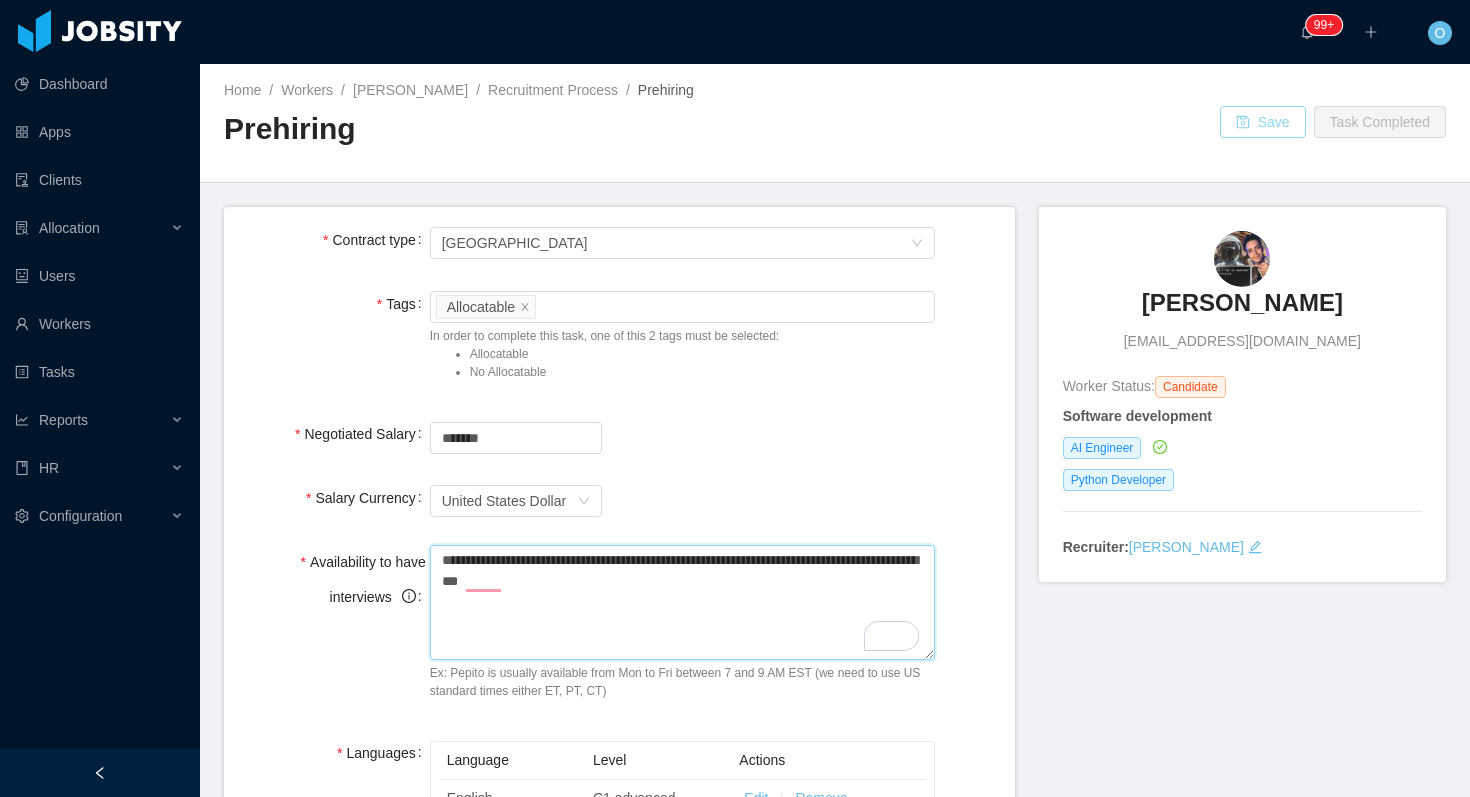 type on "**********" 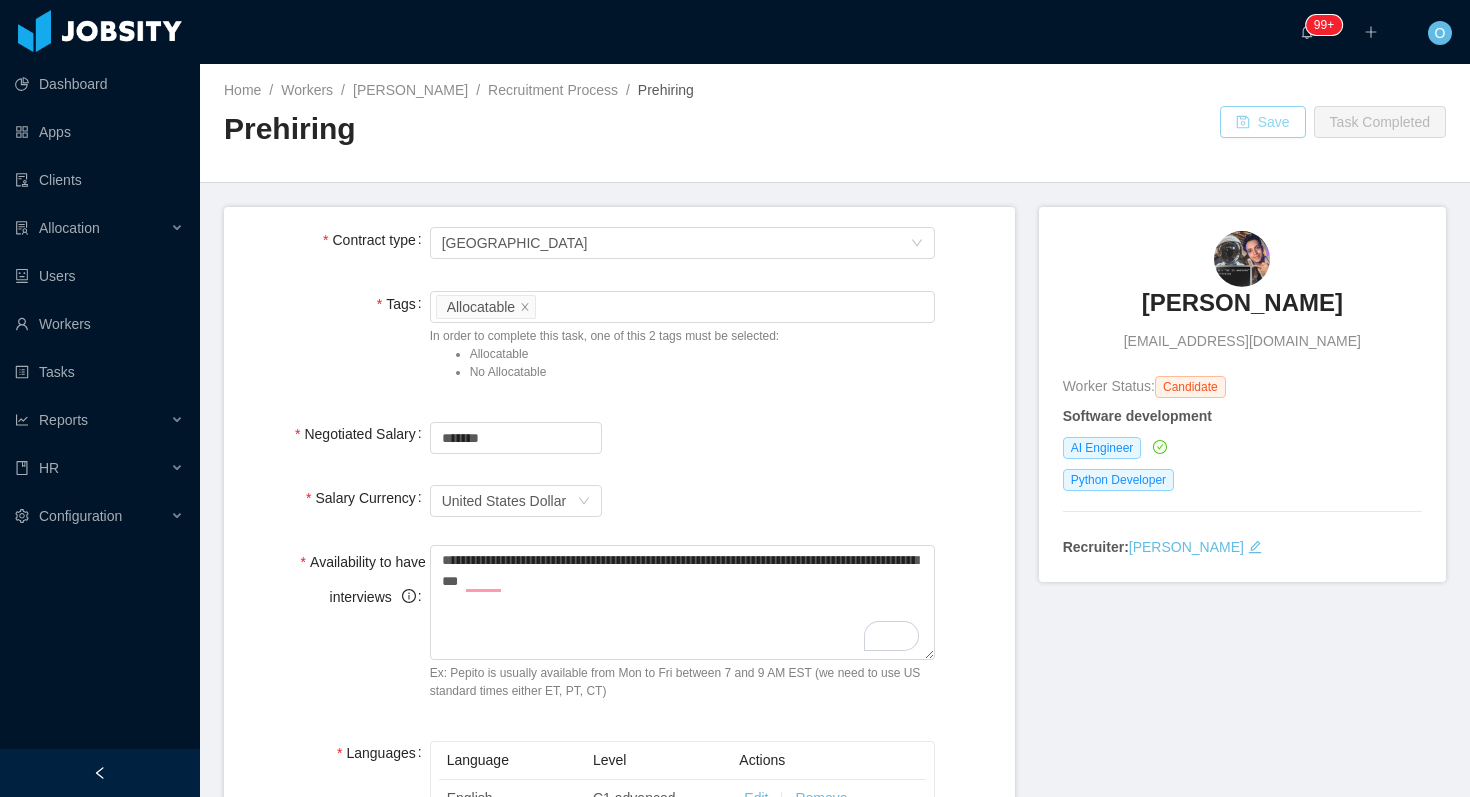 click on "Save" at bounding box center (1263, 122) 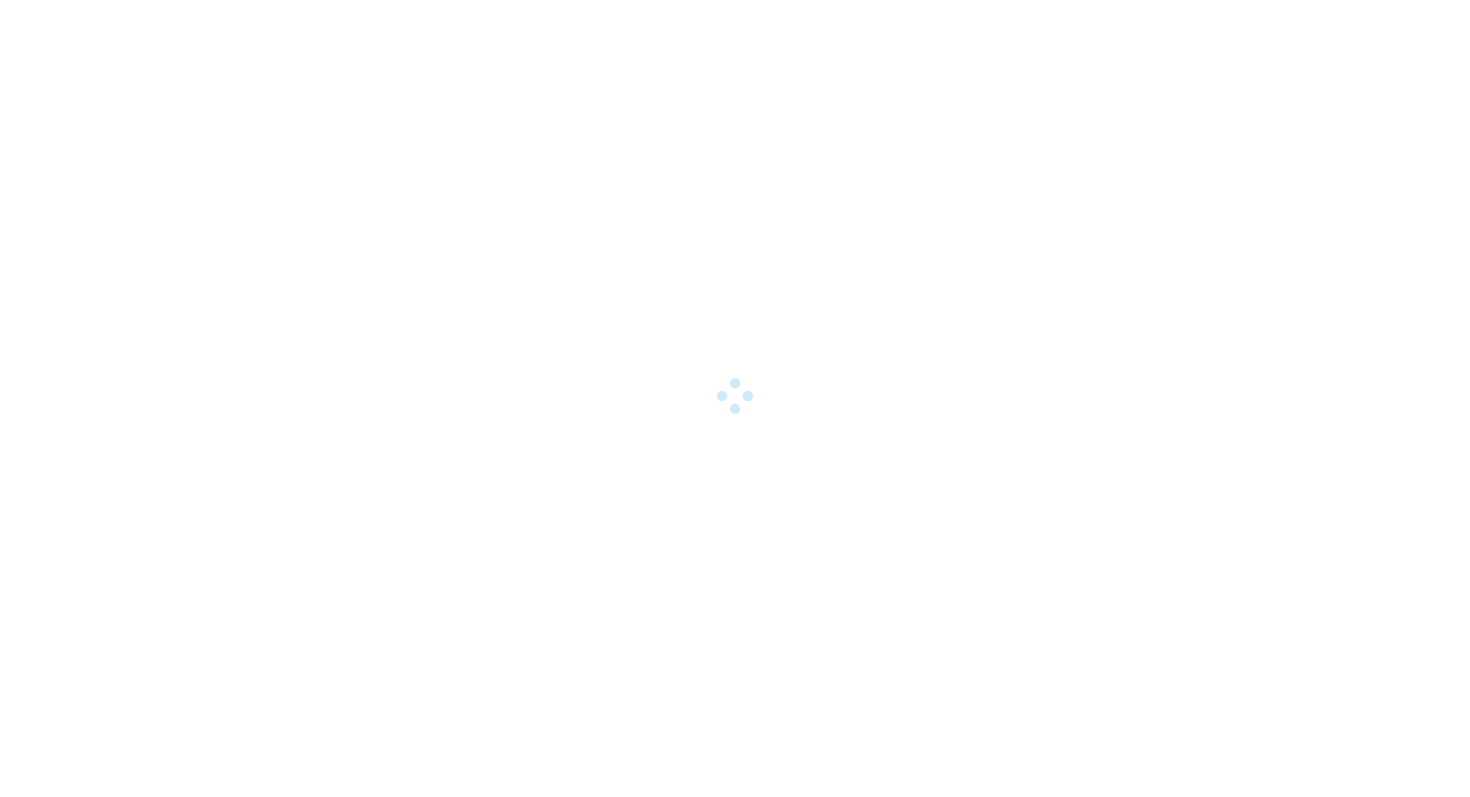 scroll, scrollTop: 0, scrollLeft: 0, axis: both 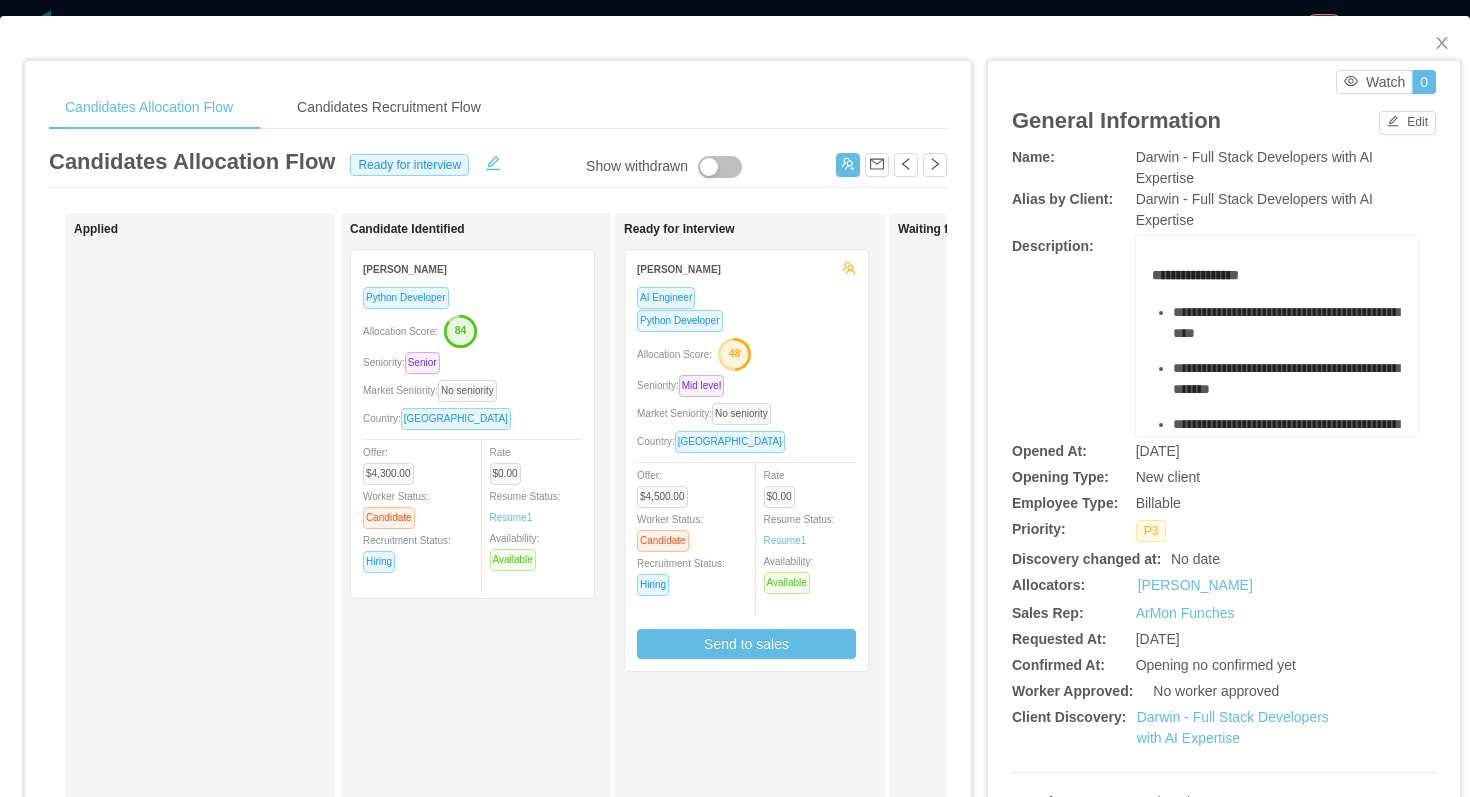 click on "Seniority:   Mid level" at bounding box center (746, 385) 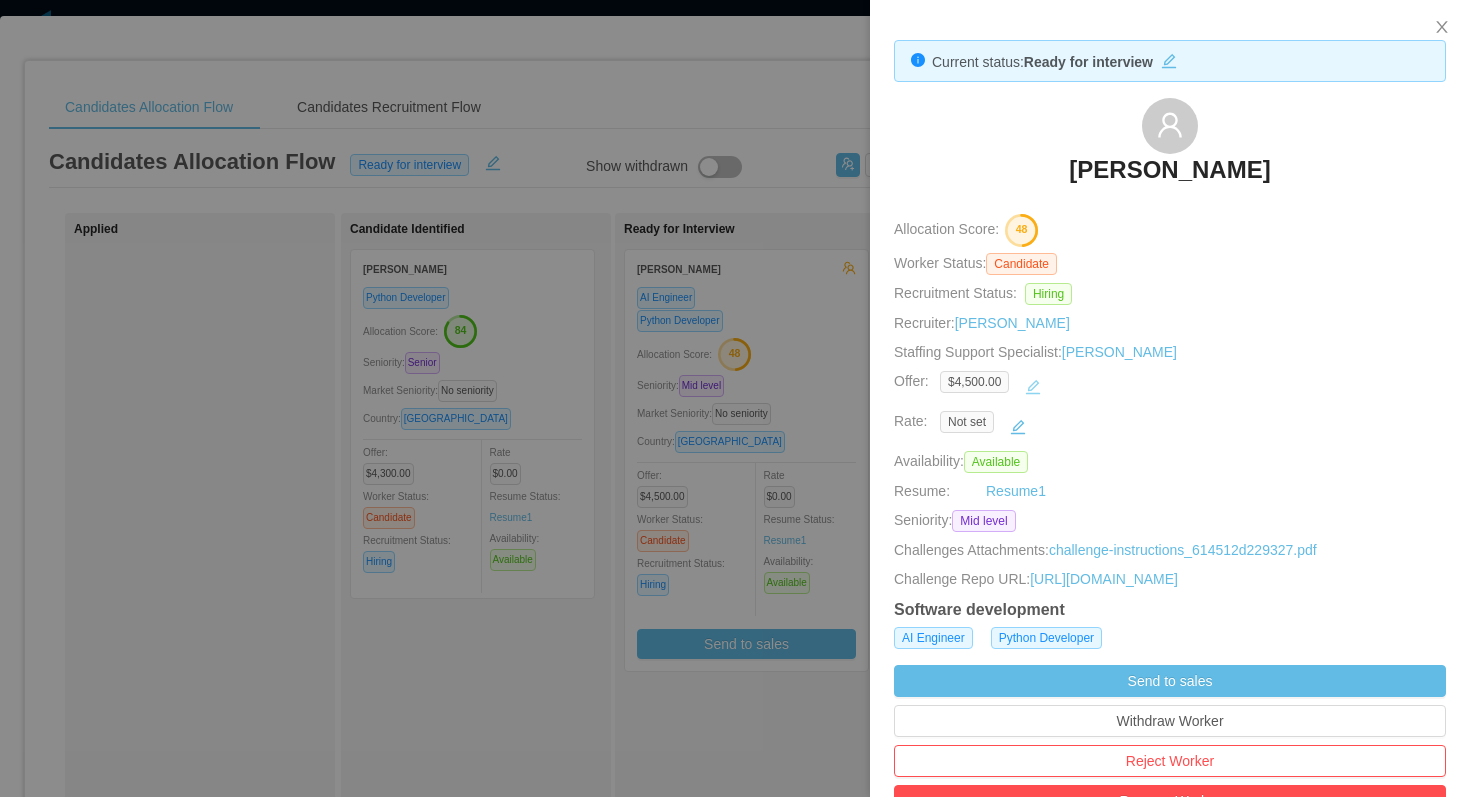 click at bounding box center (1033, 387) 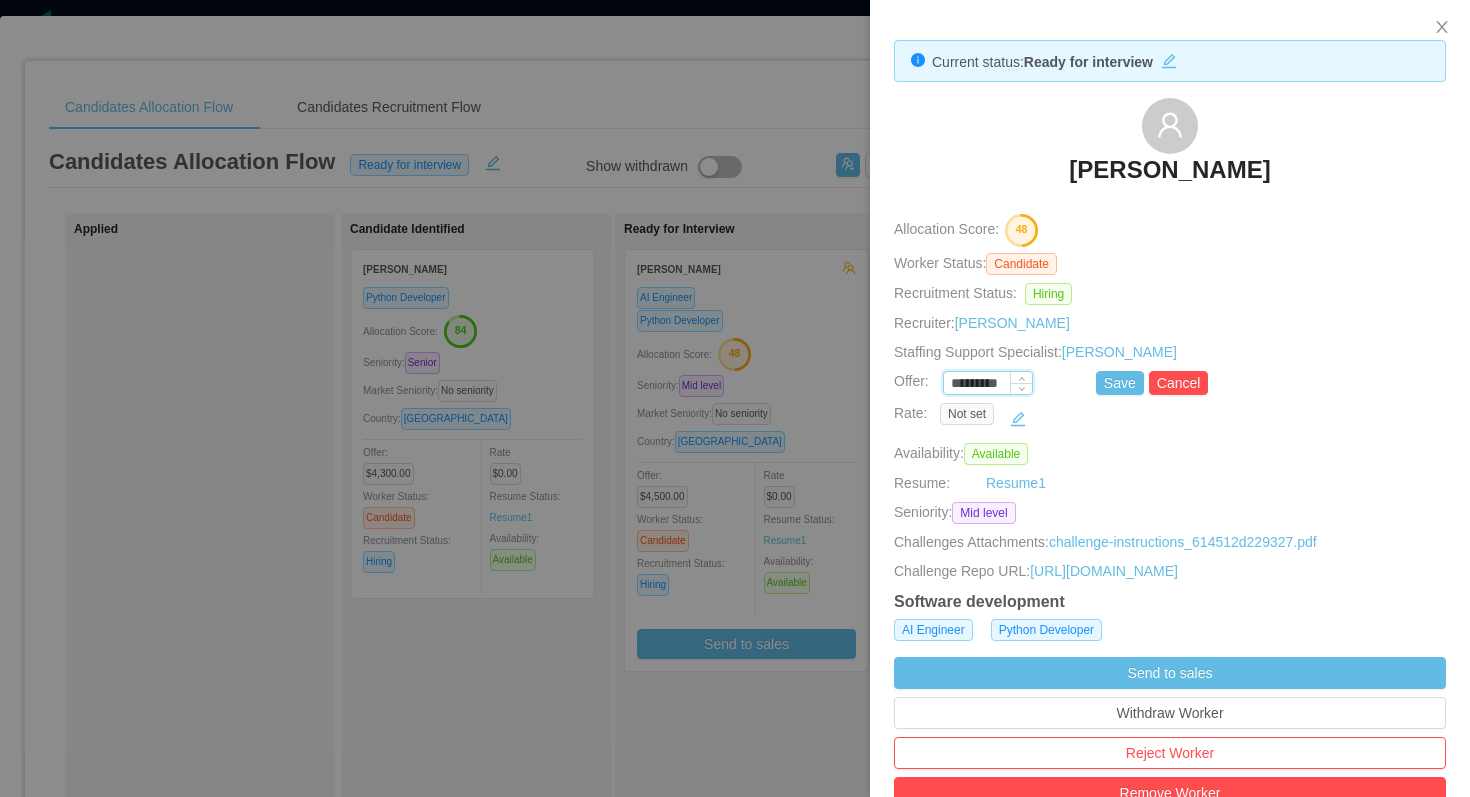 drag, startPoint x: 979, startPoint y: 384, endPoint x: 959, endPoint y: 386, distance: 20.09975 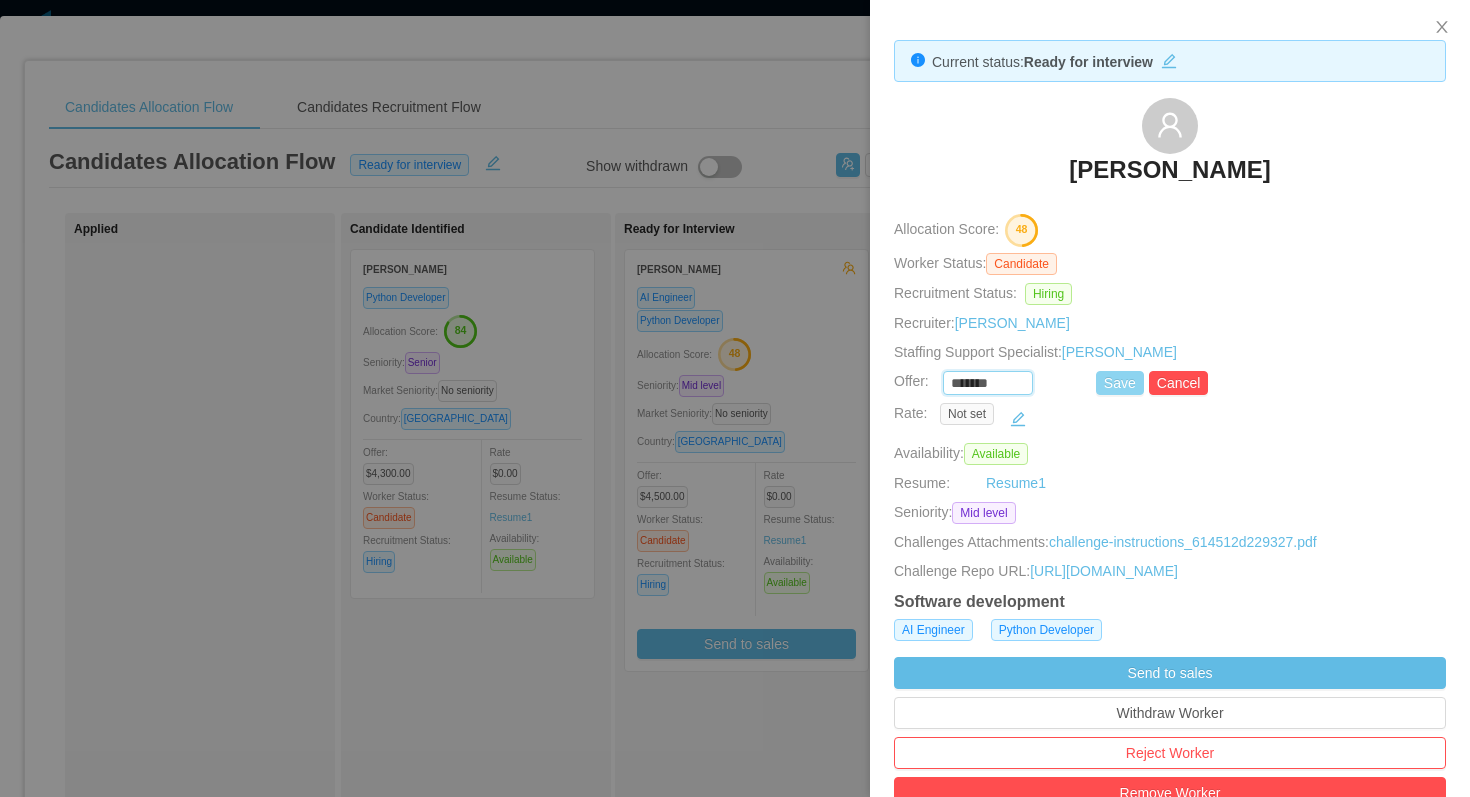 click on "Save" at bounding box center (1120, 383) 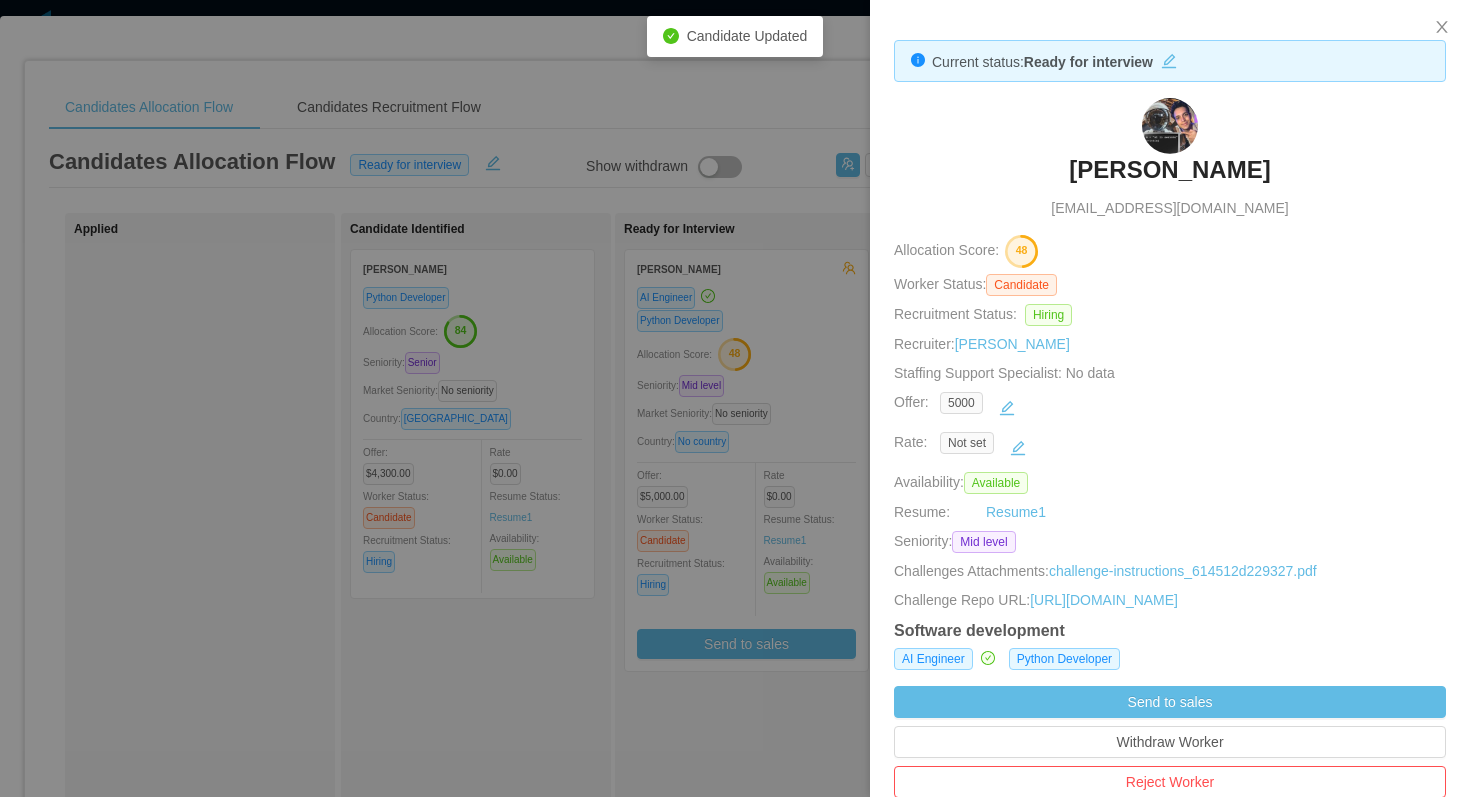 click at bounding box center (735, 398) 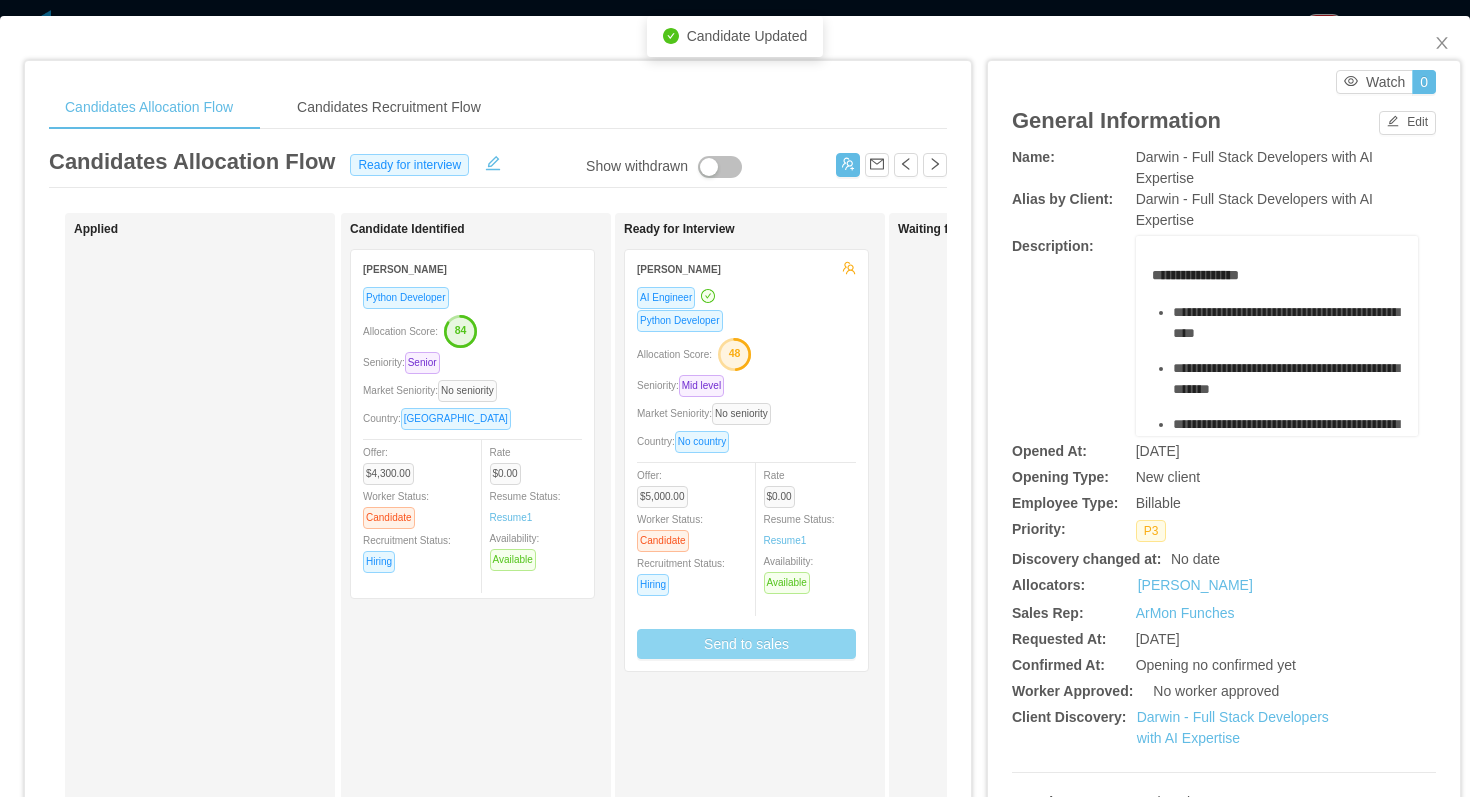 click on "Send to sales" at bounding box center (746, 644) 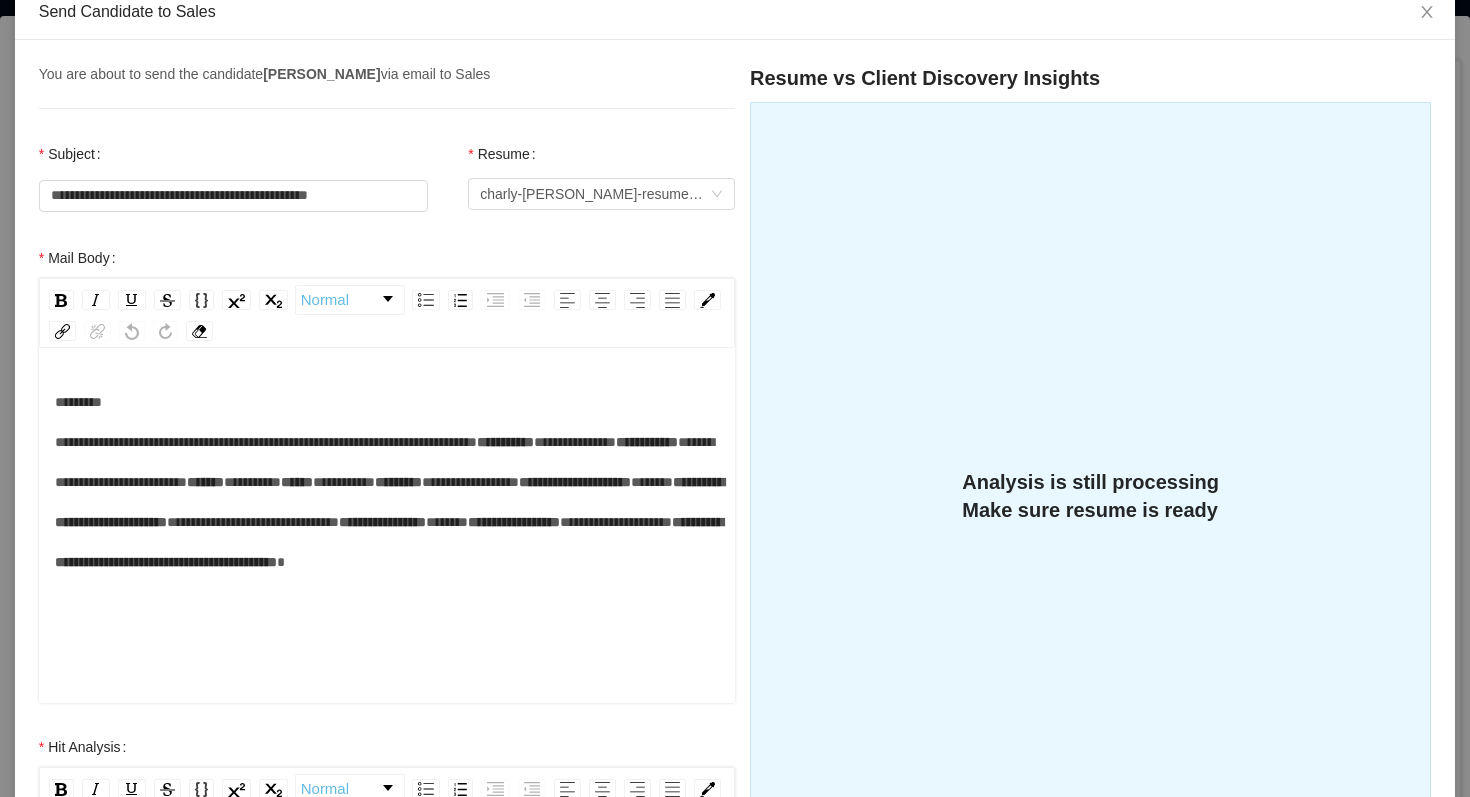 scroll, scrollTop: 483, scrollLeft: 0, axis: vertical 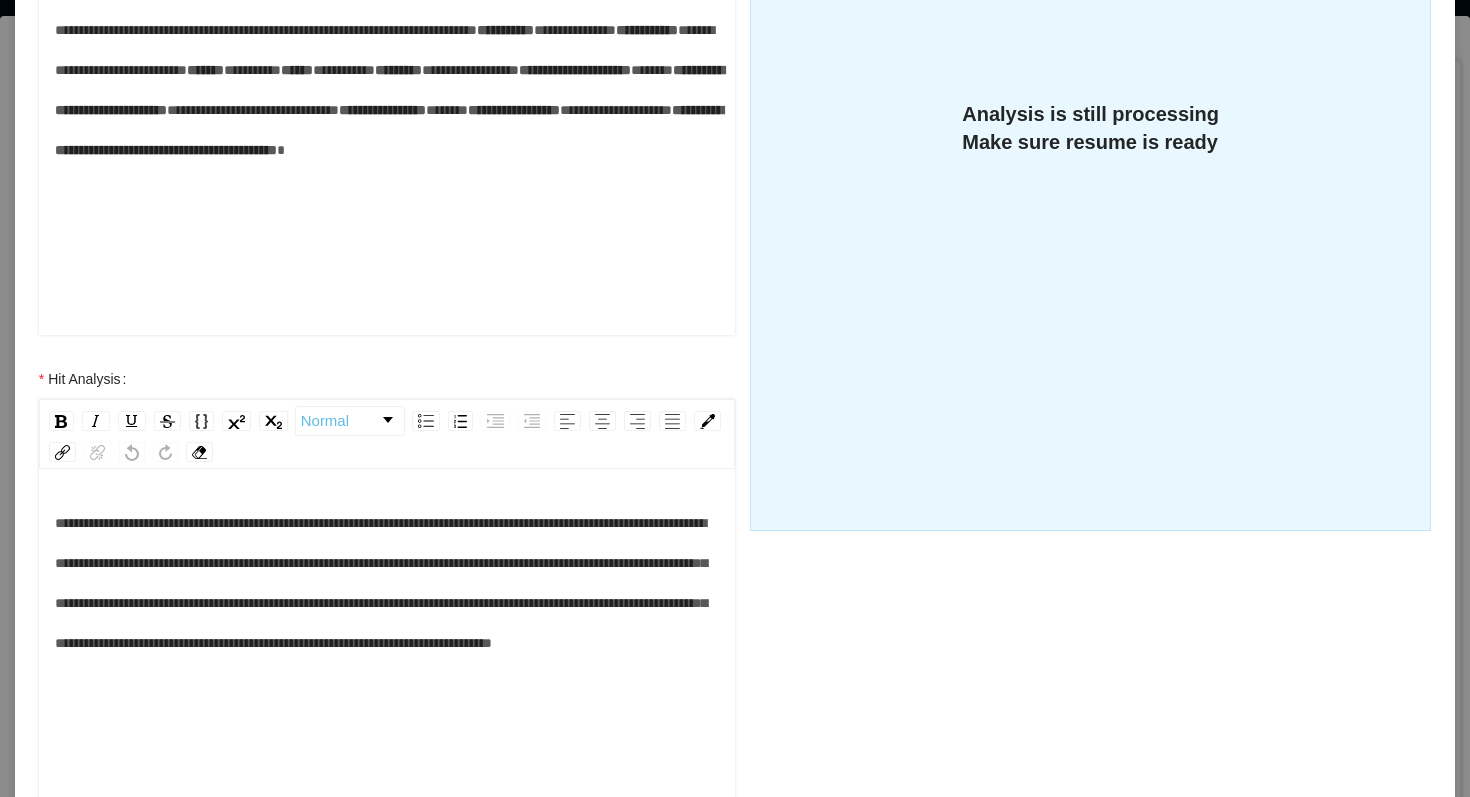click on "*****" at bounding box center [652, 70] 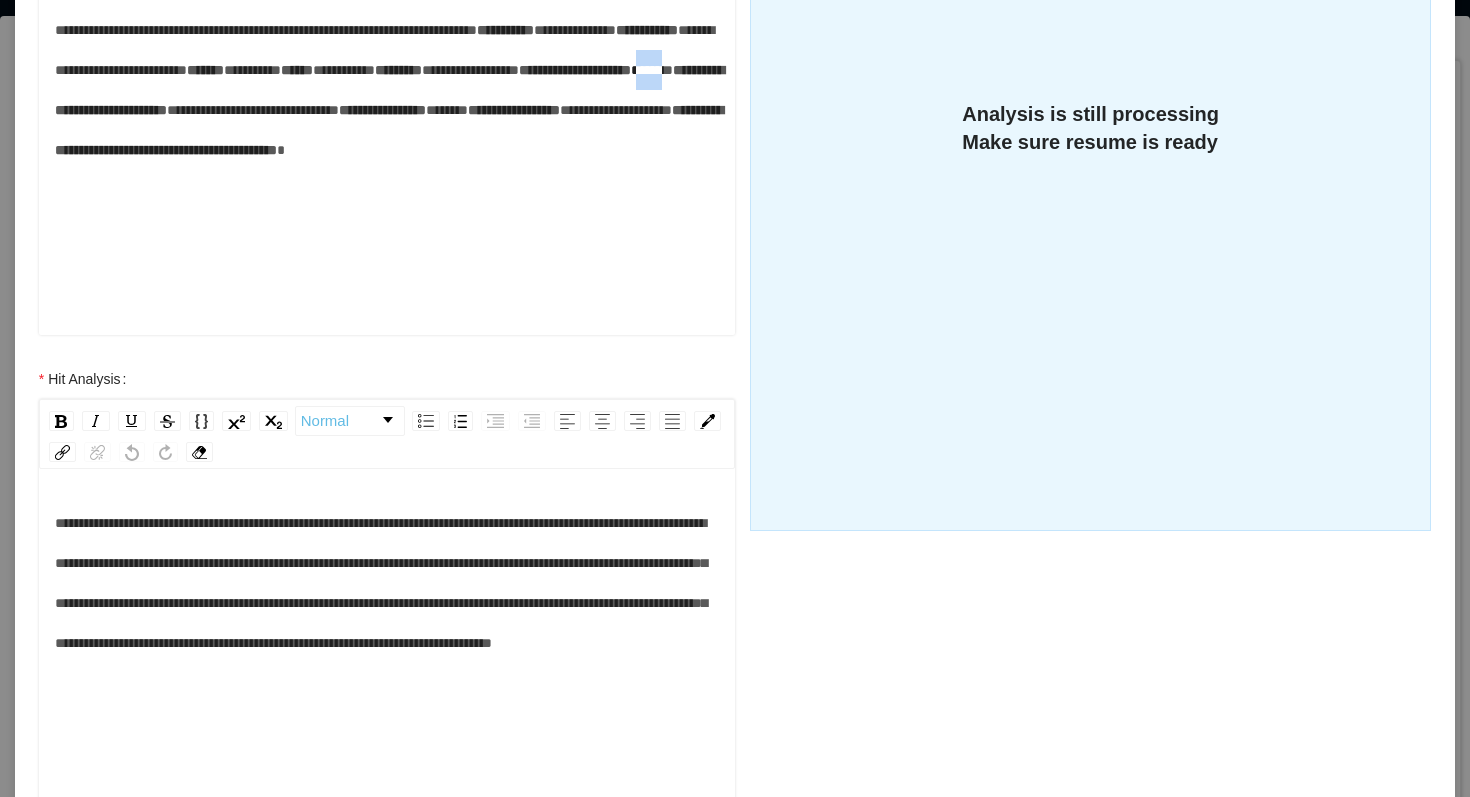 click on "*****" at bounding box center [652, 70] 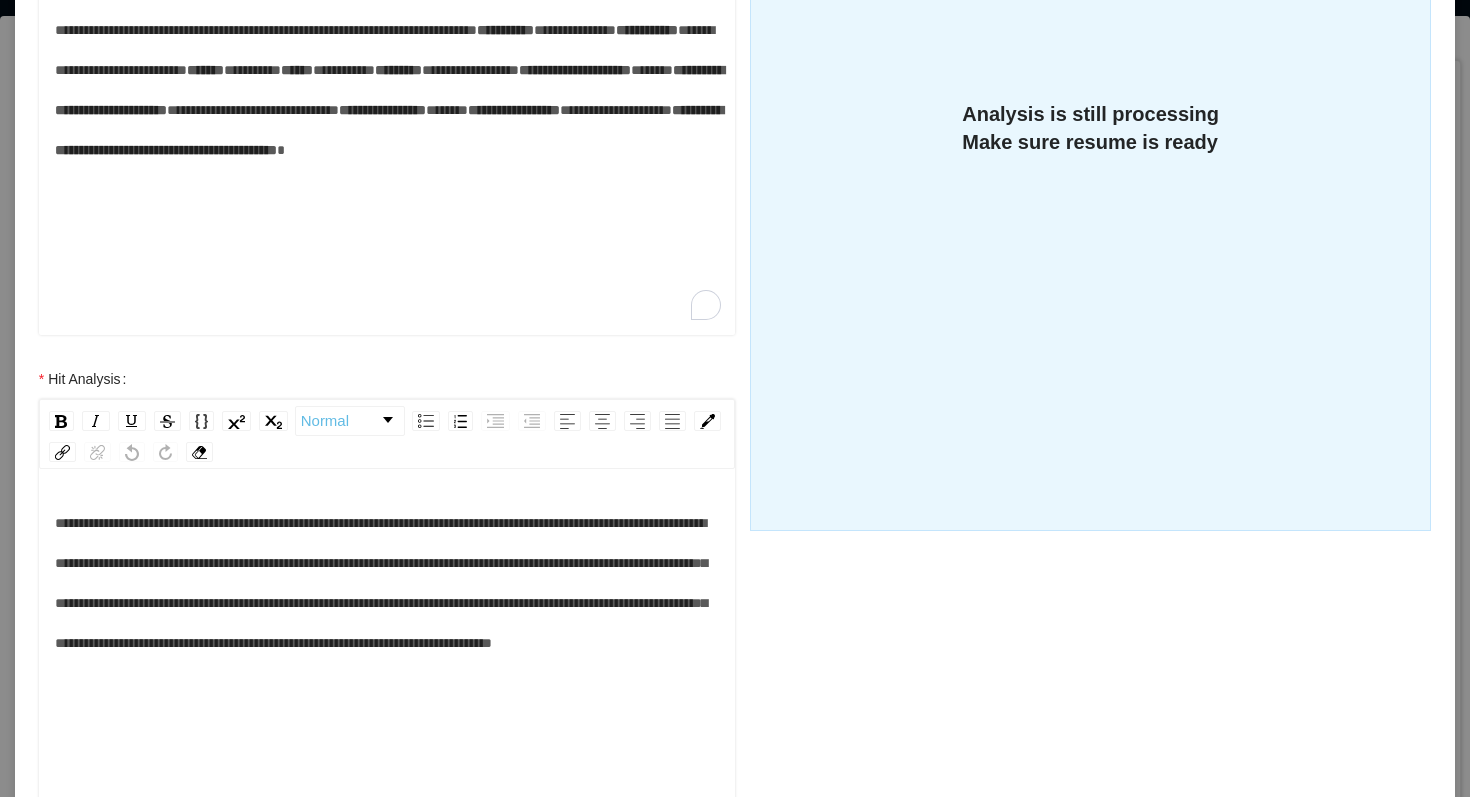 type 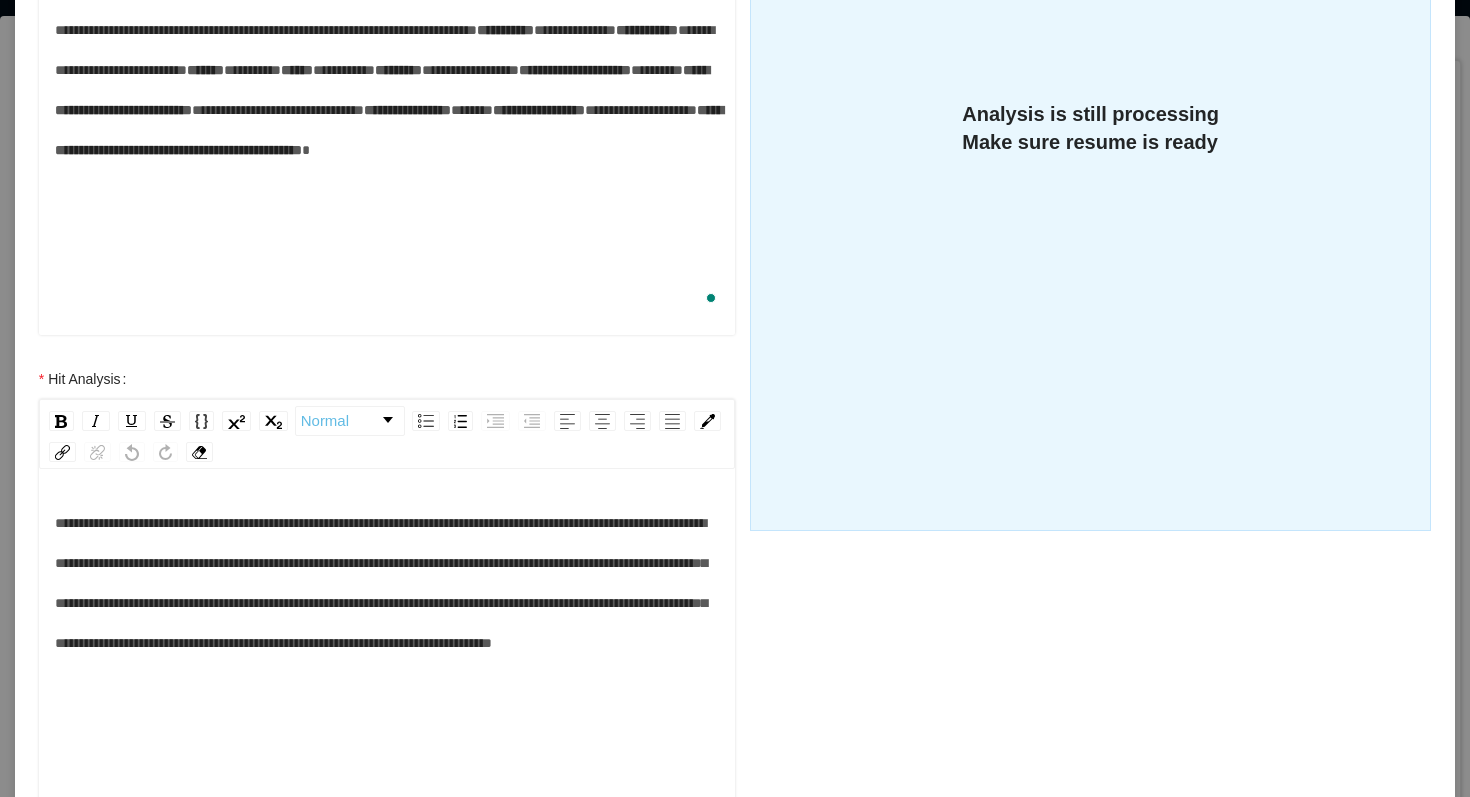 click on "*****" at bounding box center [472, 110] 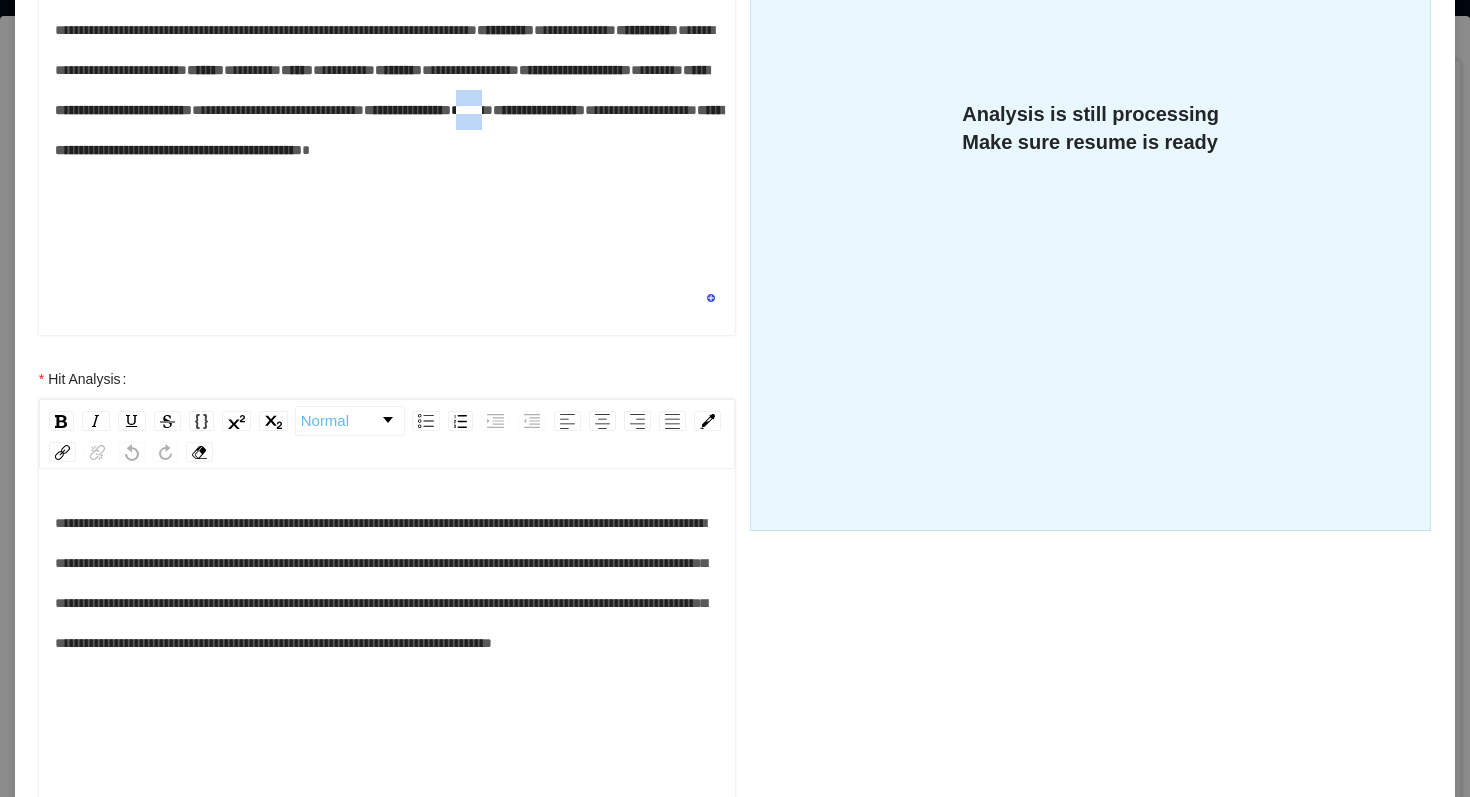 click on "*****" at bounding box center (472, 110) 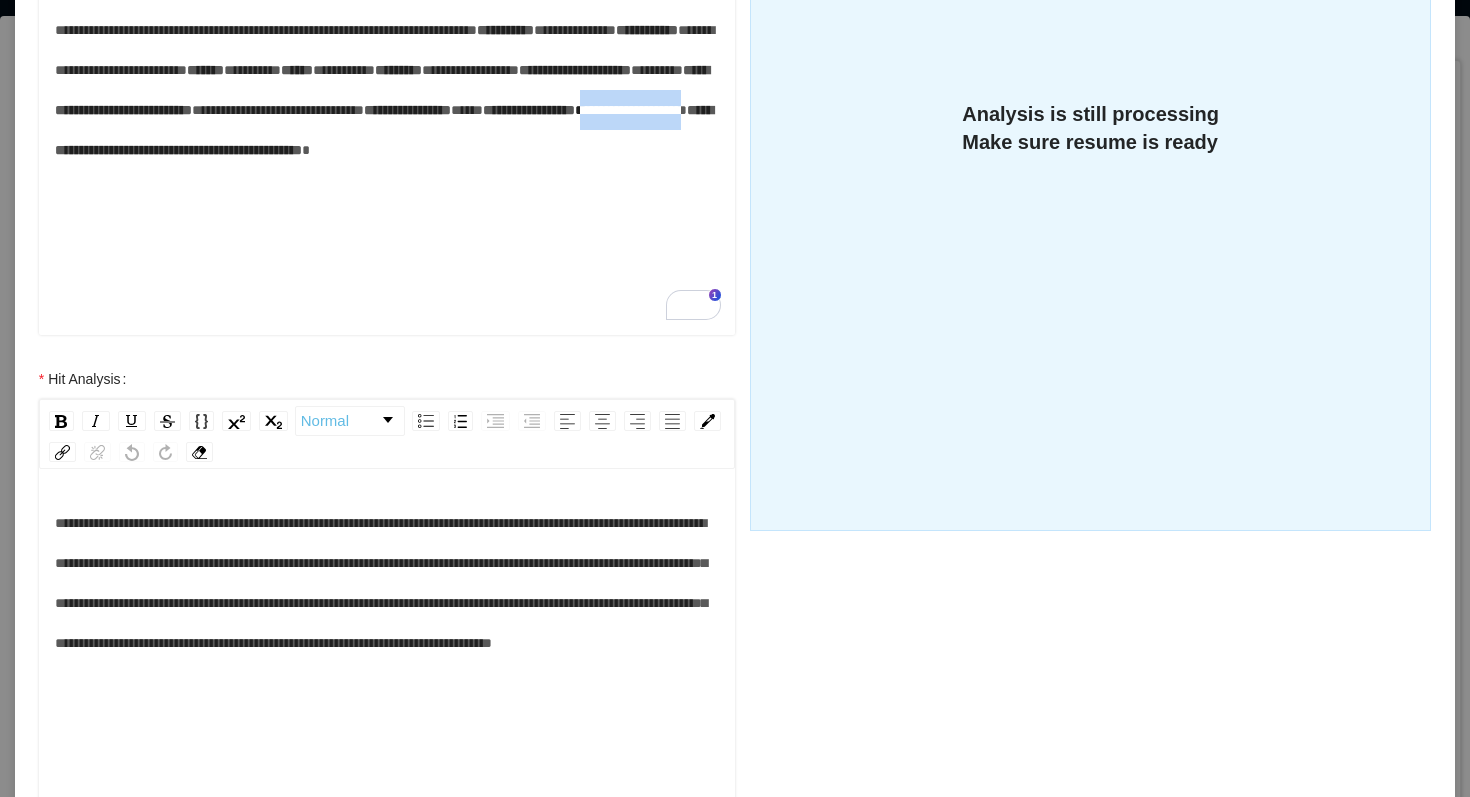 drag, startPoint x: 321, startPoint y: 257, endPoint x: 192, endPoint y: 265, distance: 129.24782 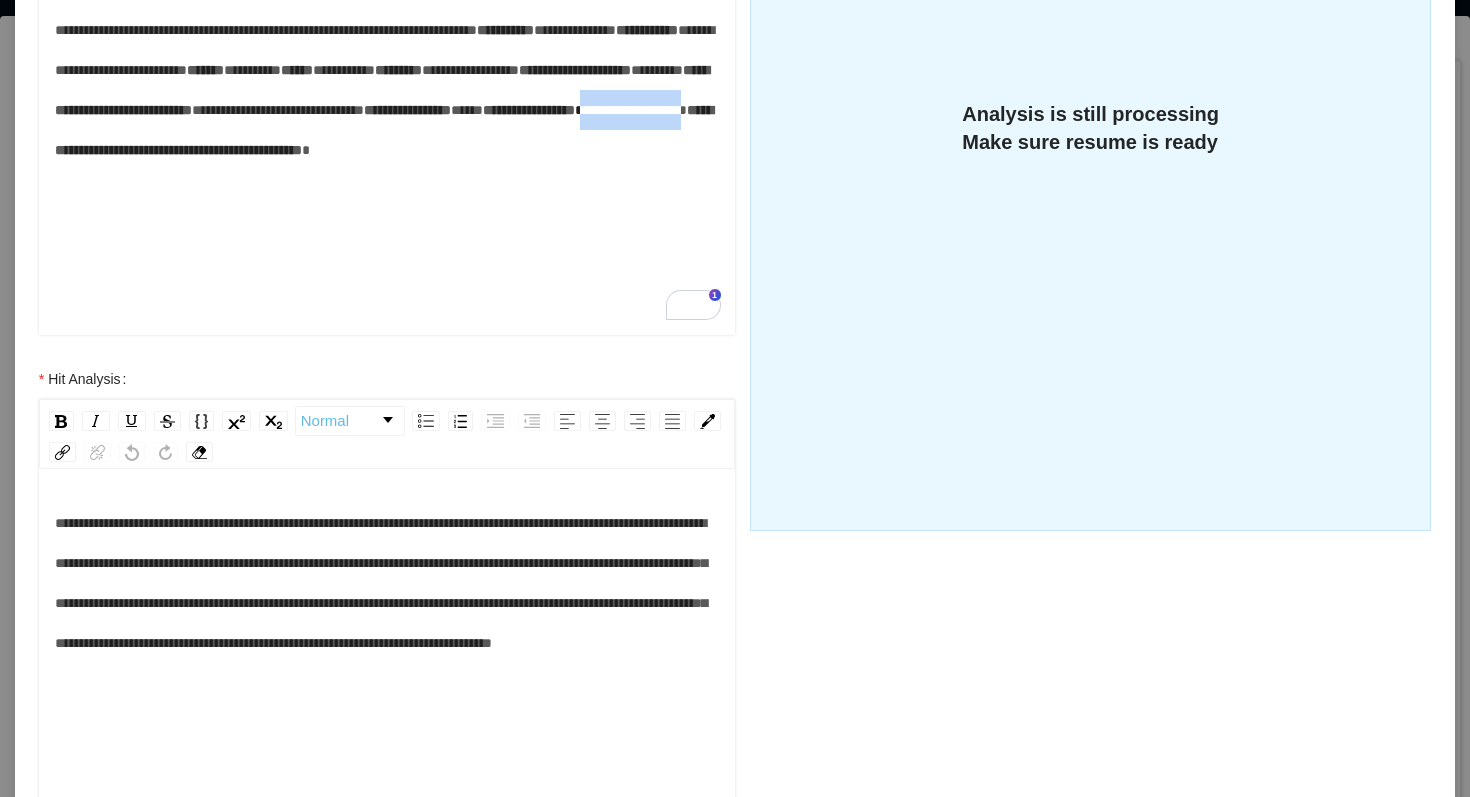 click on "**********" at bounding box center (387, 90) 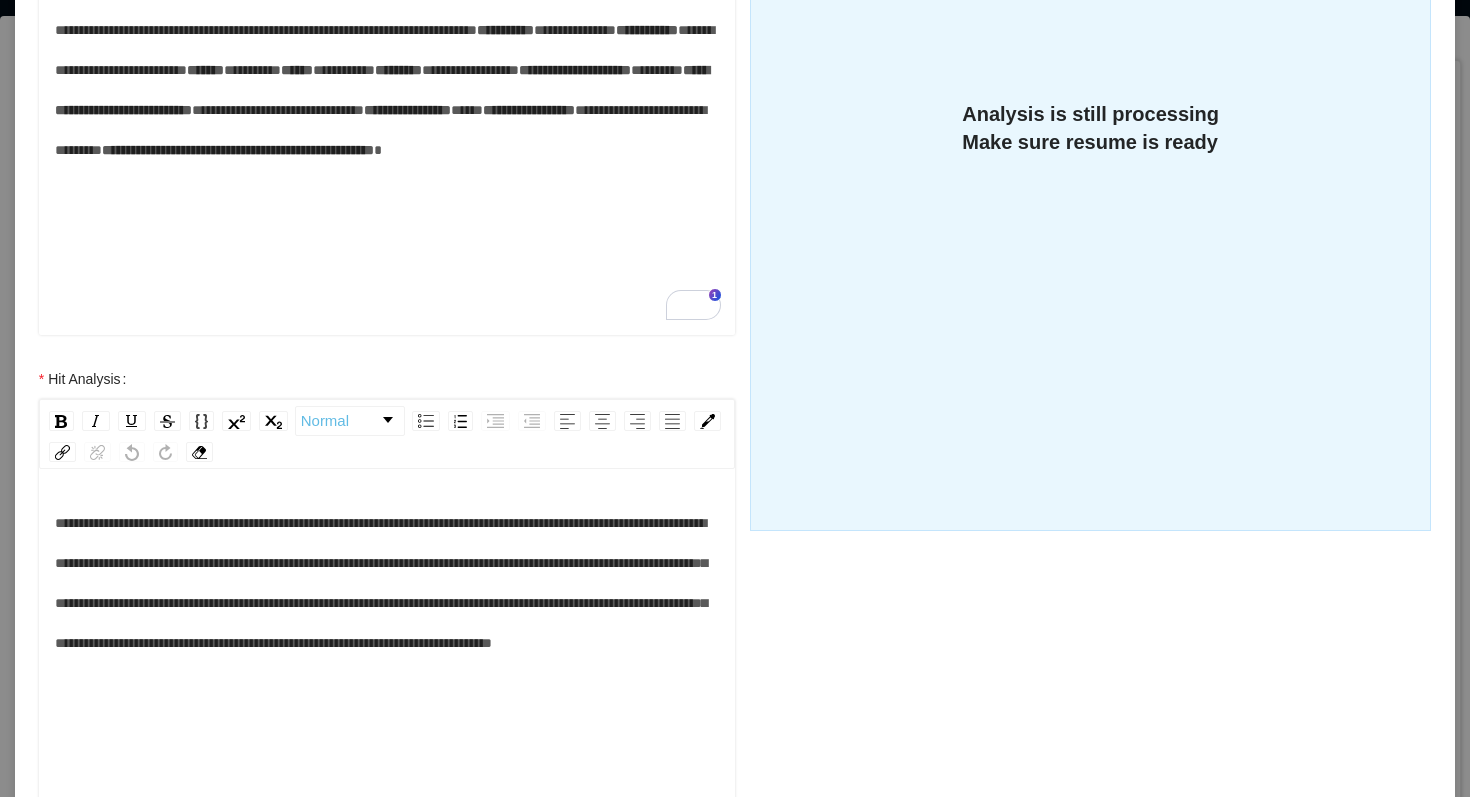 click on "**********" at bounding box center (278, 110) 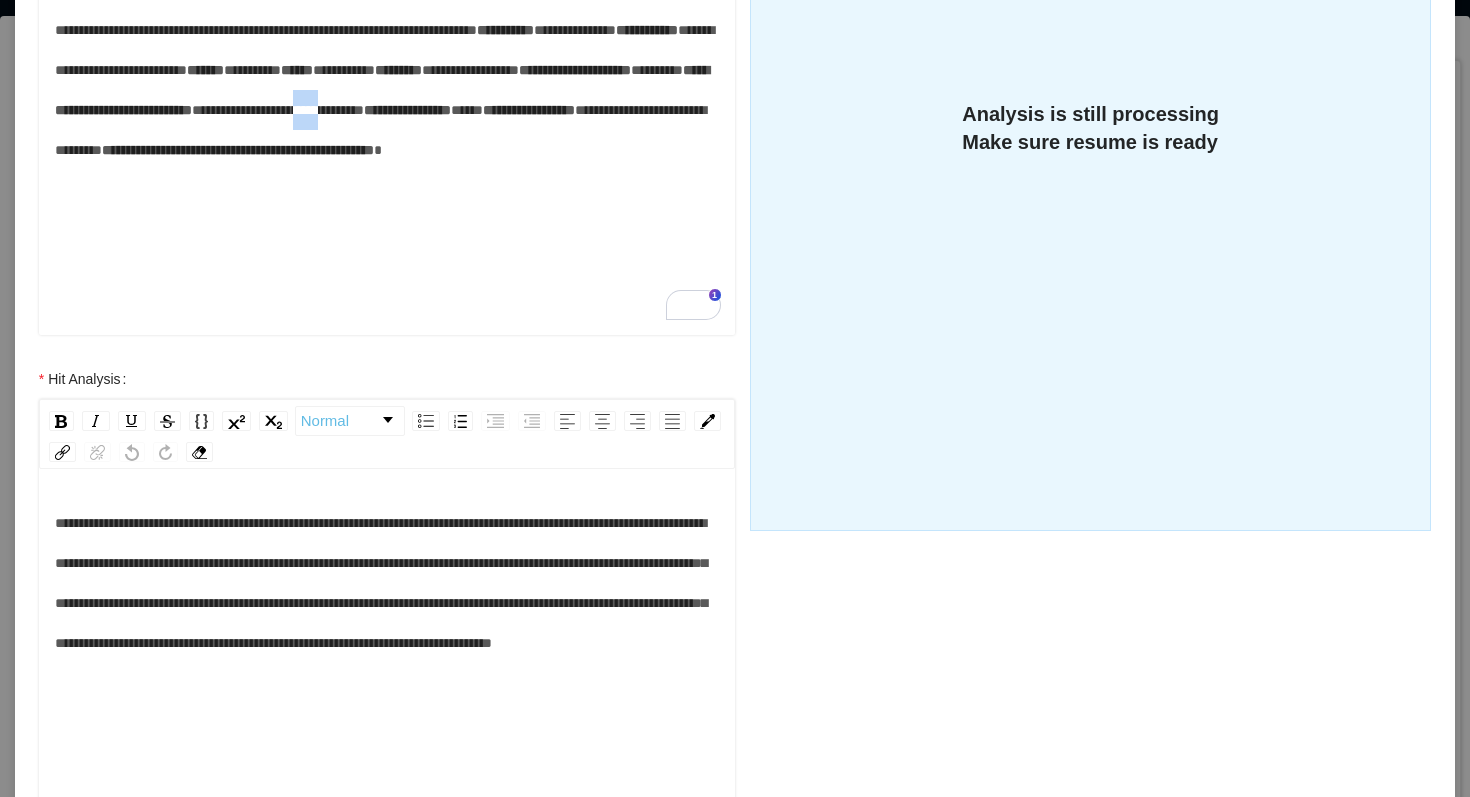 click on "**********" at bounding box center (278, 110) 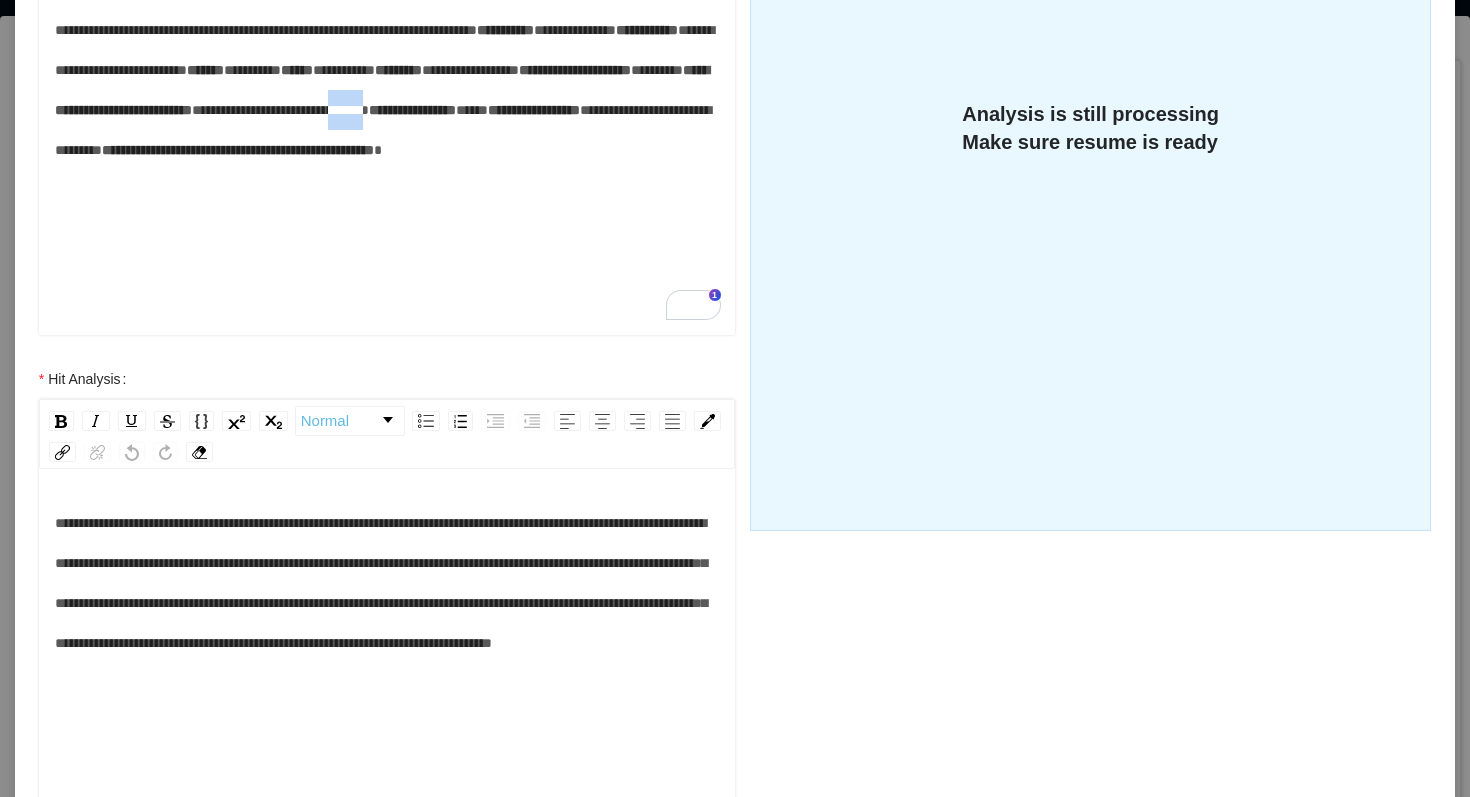 drag, startPoint x: 486, startPoint y: 178, endPoint x: 436, endPoint y: 185, distance: 50.48762 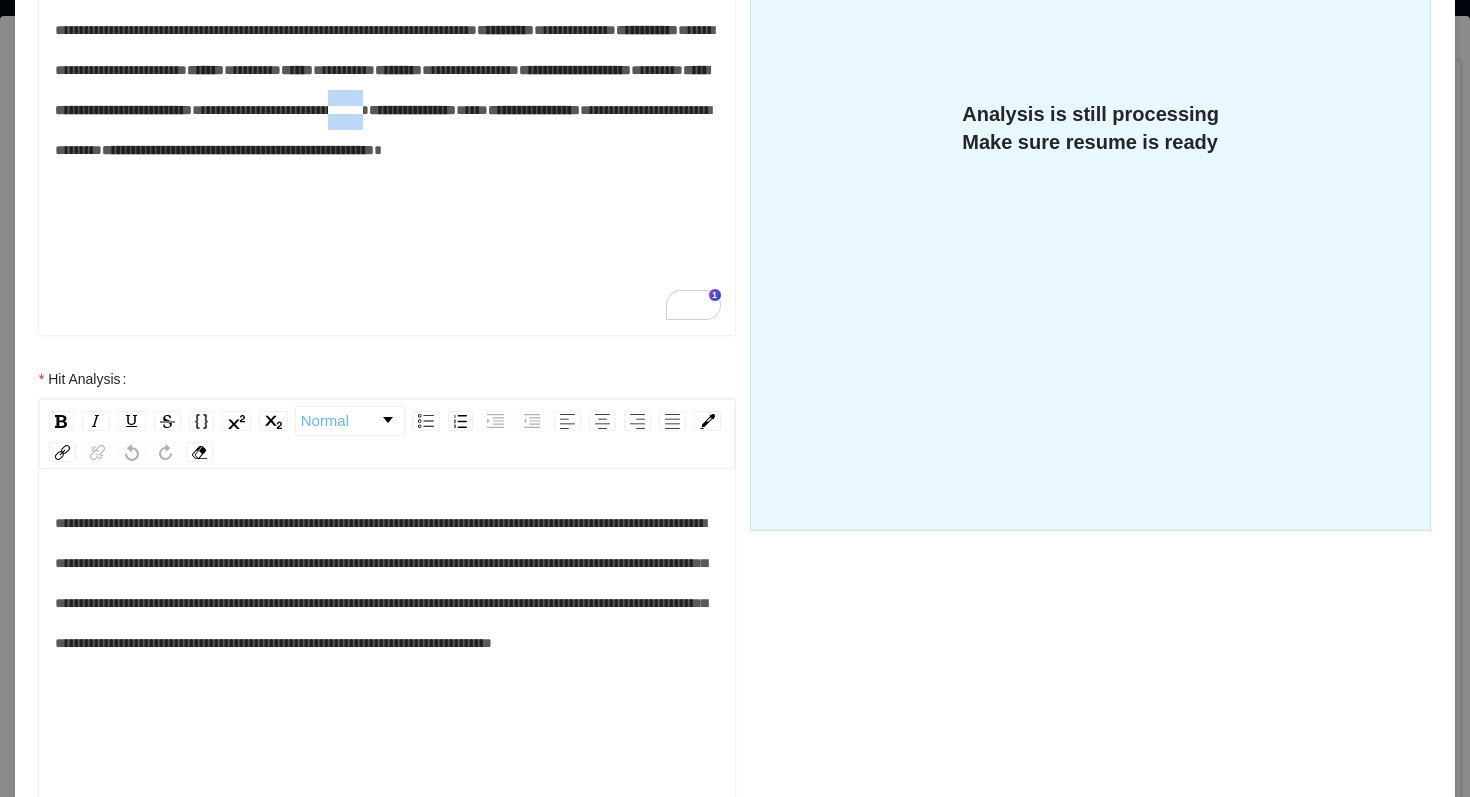click on "**********" at bounding box center (387, 90) 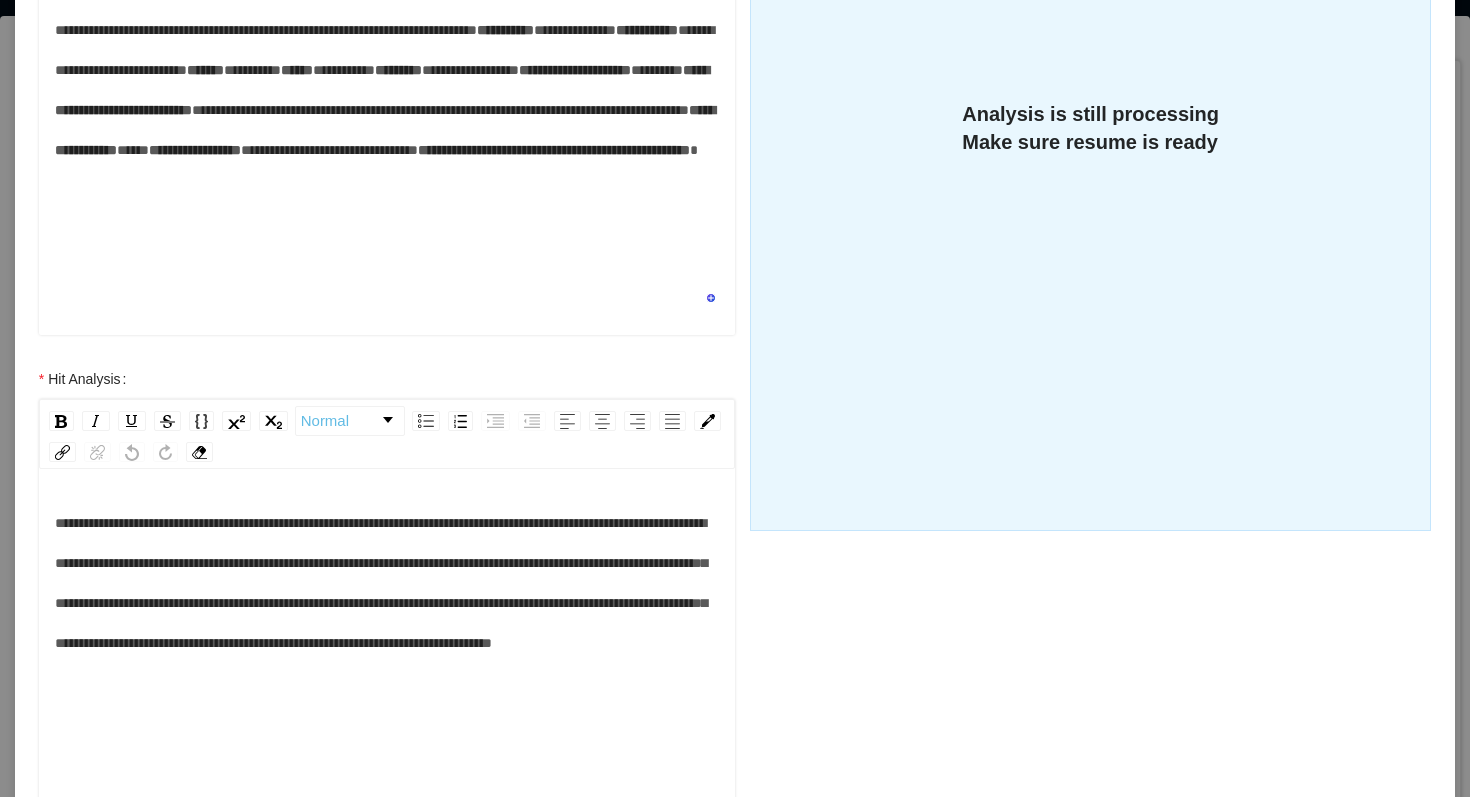 scroll, scrollTop: 224, scrollLeft: 0, axis: vertical 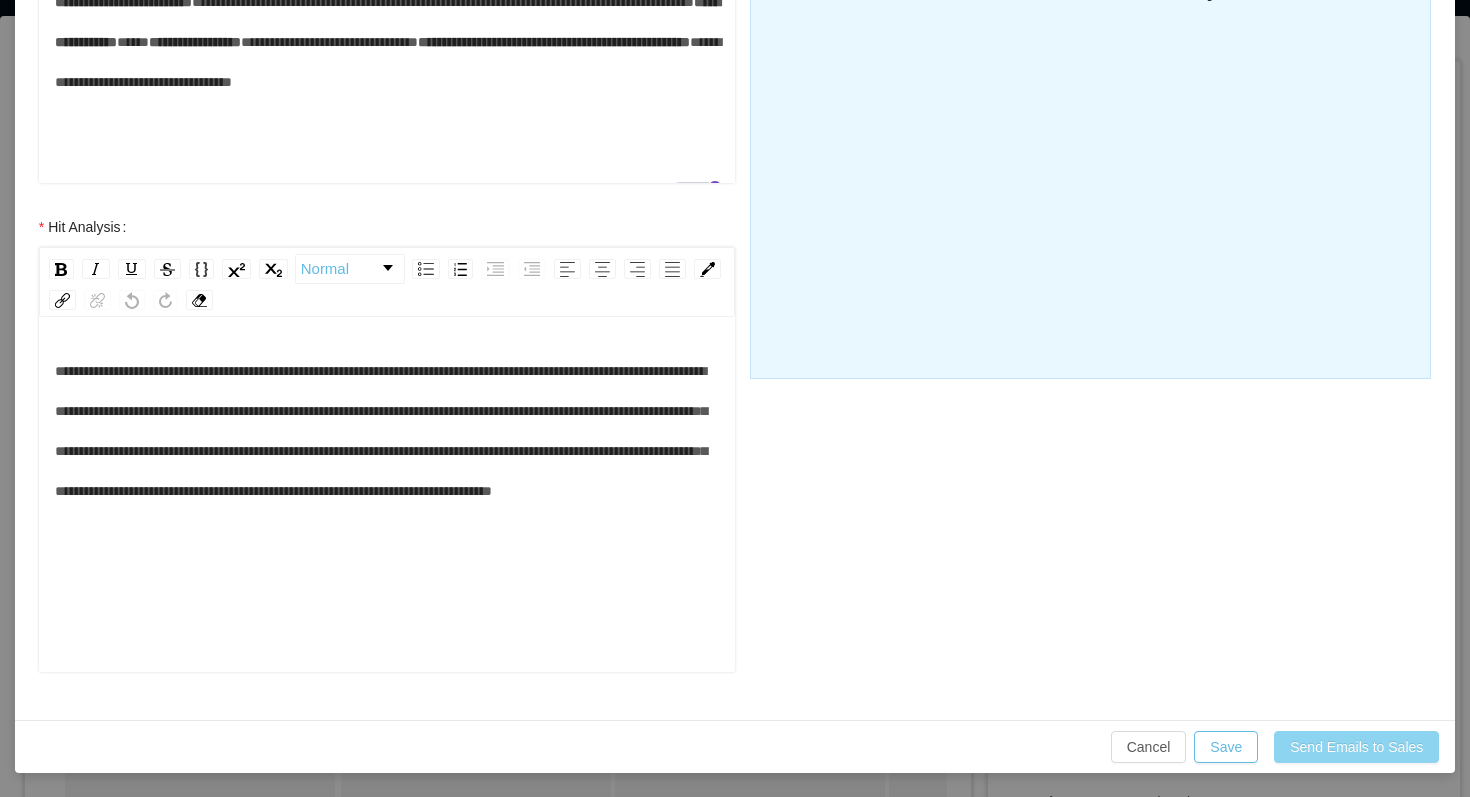 click on "Send Emails to Sales" at bounding box center [1356, 747] 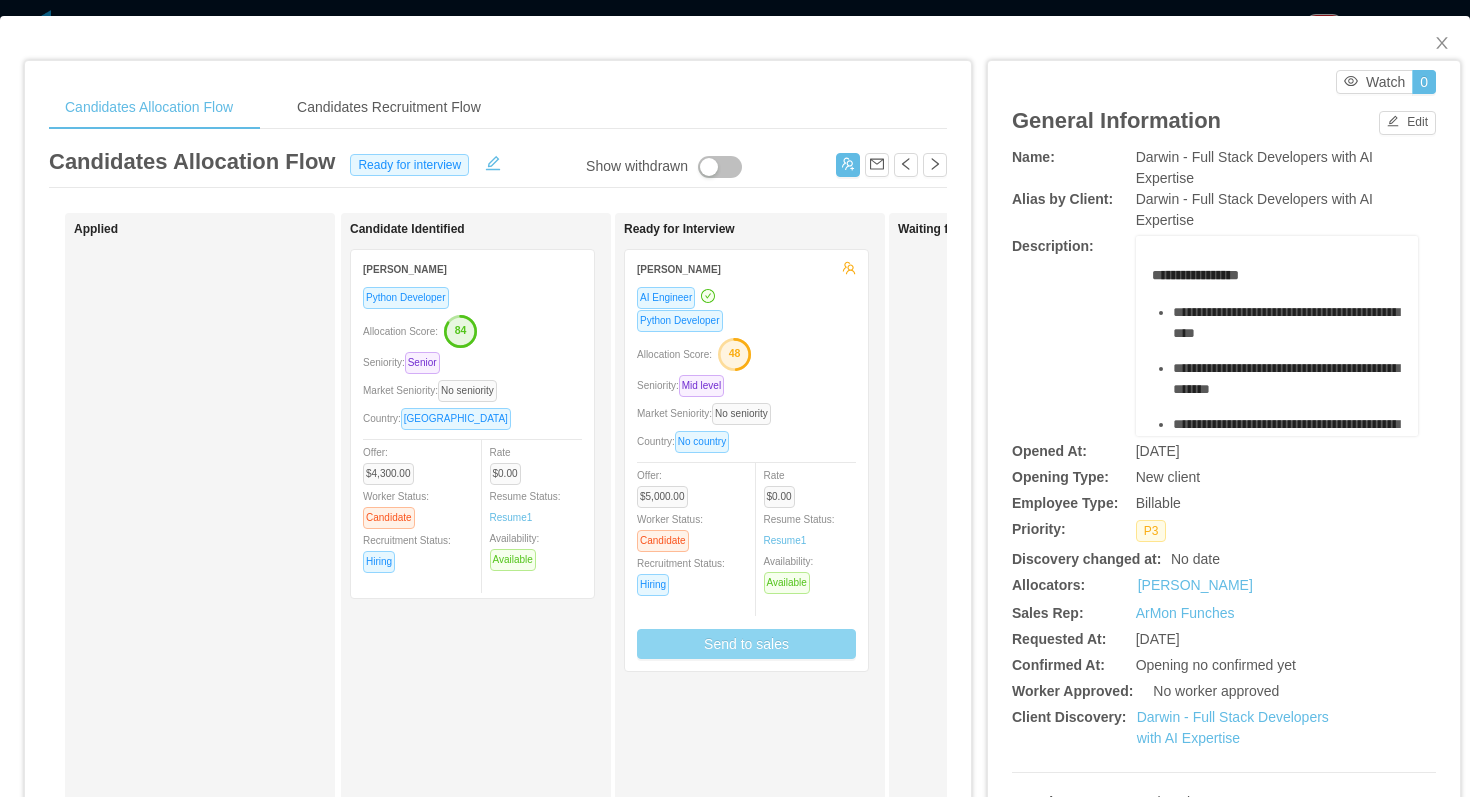 scroll, scrollTop: 535, scrollLeft: 0, axis: vertical 